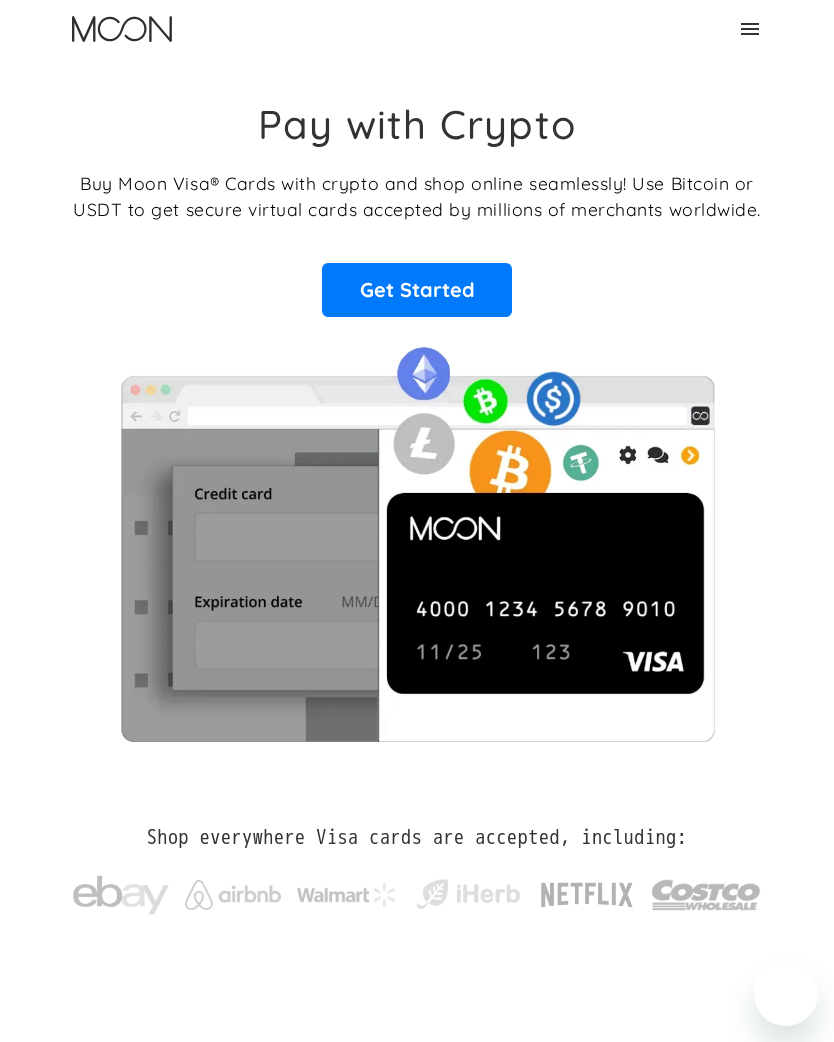 scroll, scrollTop: 0, scrollLeft: 0, axis: both 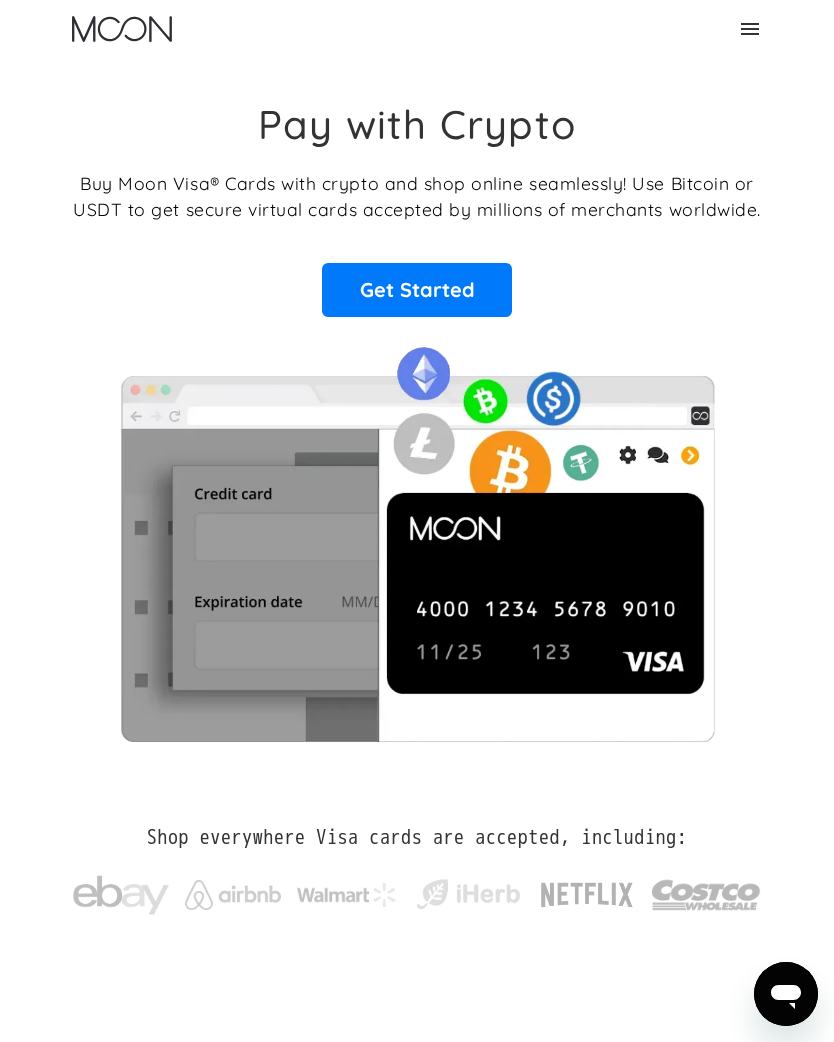 click on "Home FAQ Careers For Business About Us Log In Sign Up
Home
FAQ
For Business
Careers
About Us
Log In
Sign Up" at bounding box center [417, 29] 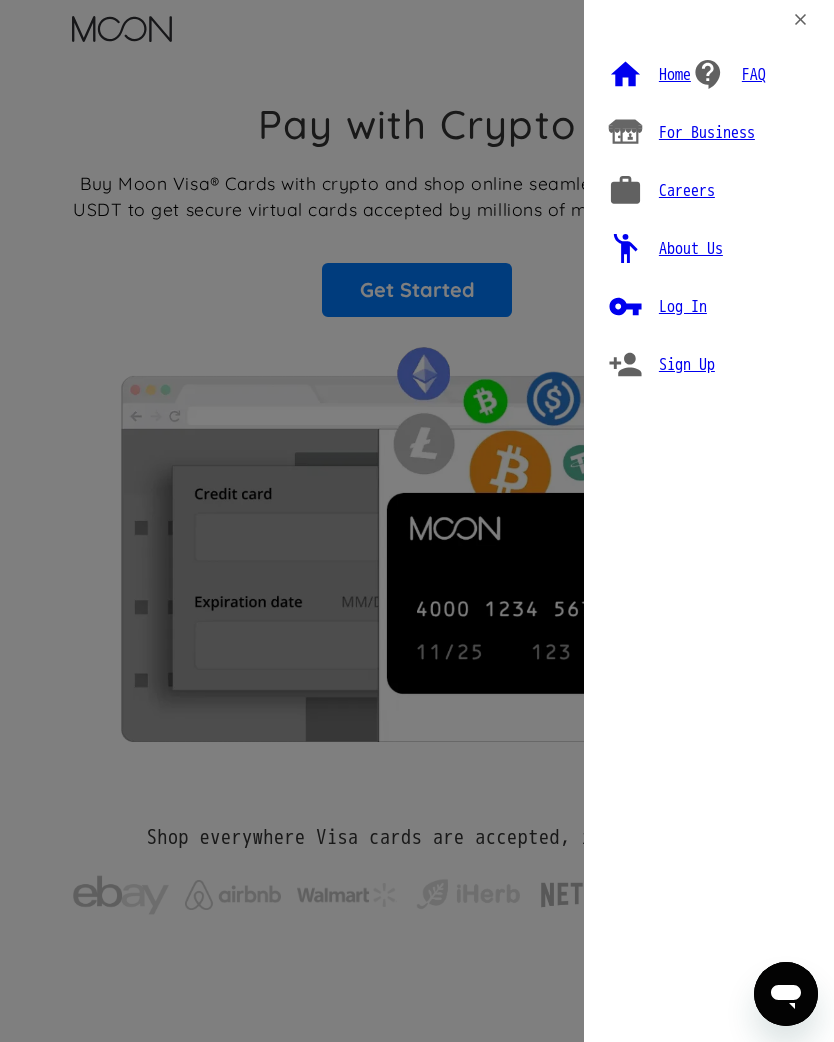 click on "Log In" at bounding box center (683, 307) 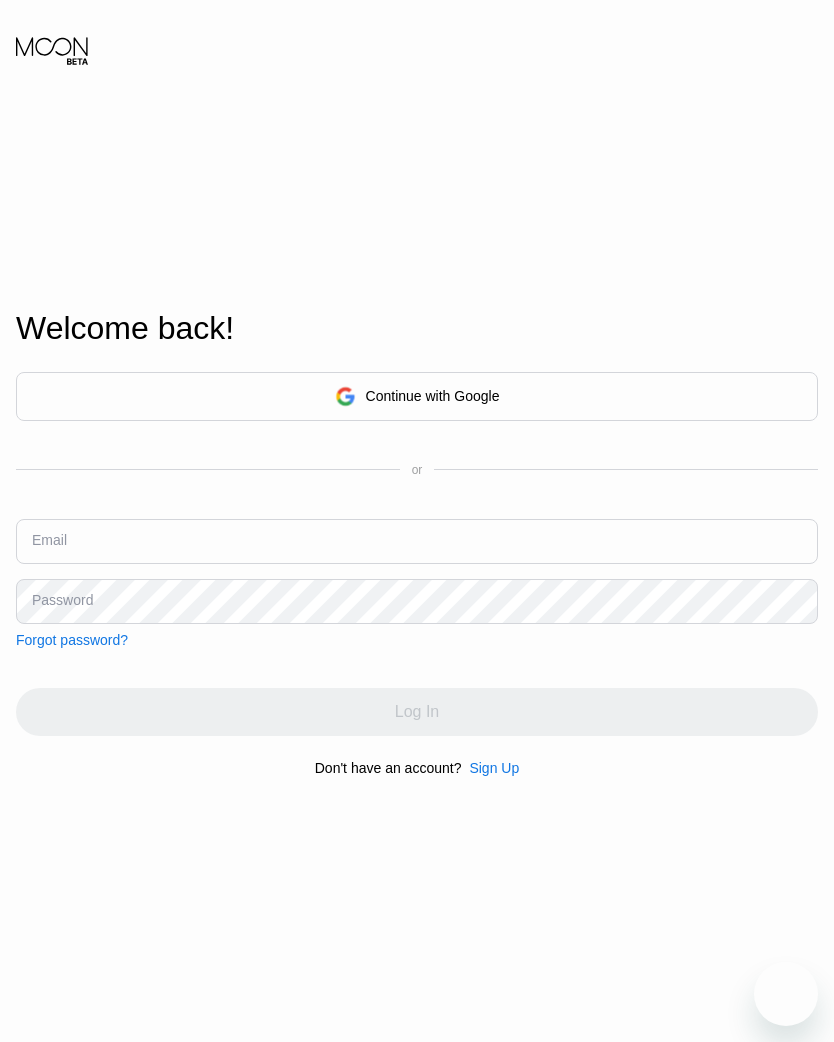 scroll, scrollTop: 0, scrollLeft: 0, axis: both 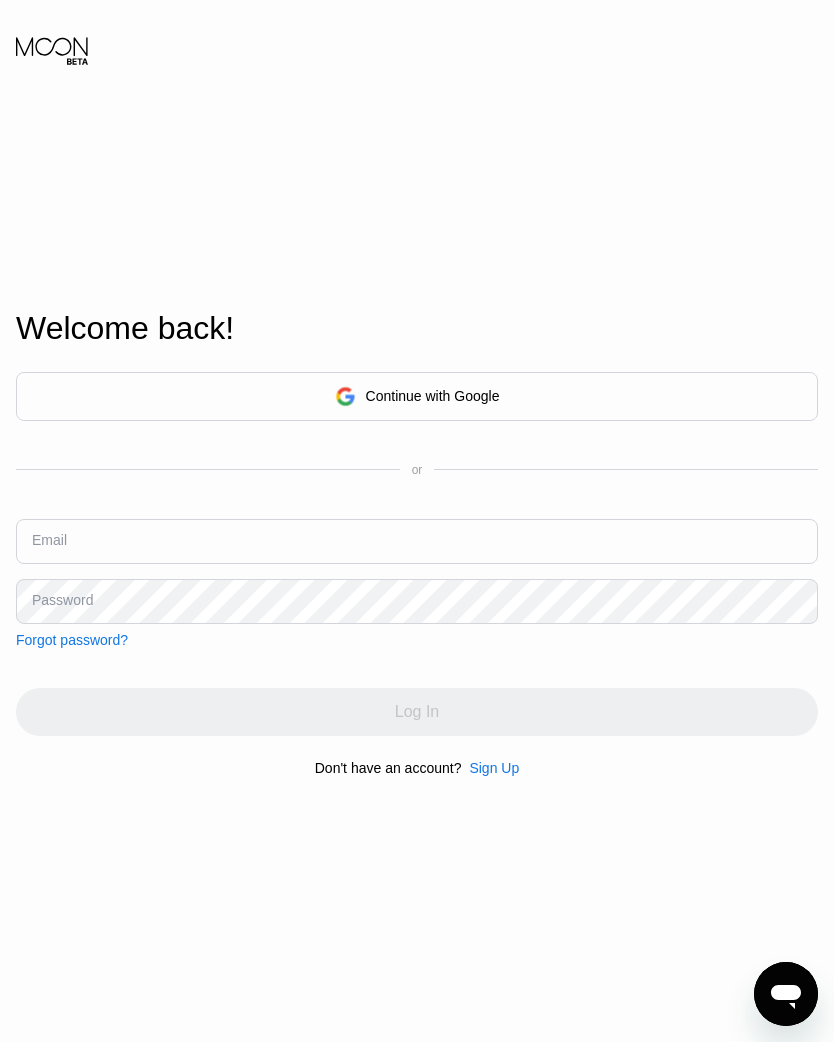 click at bounding box center [417, 541] 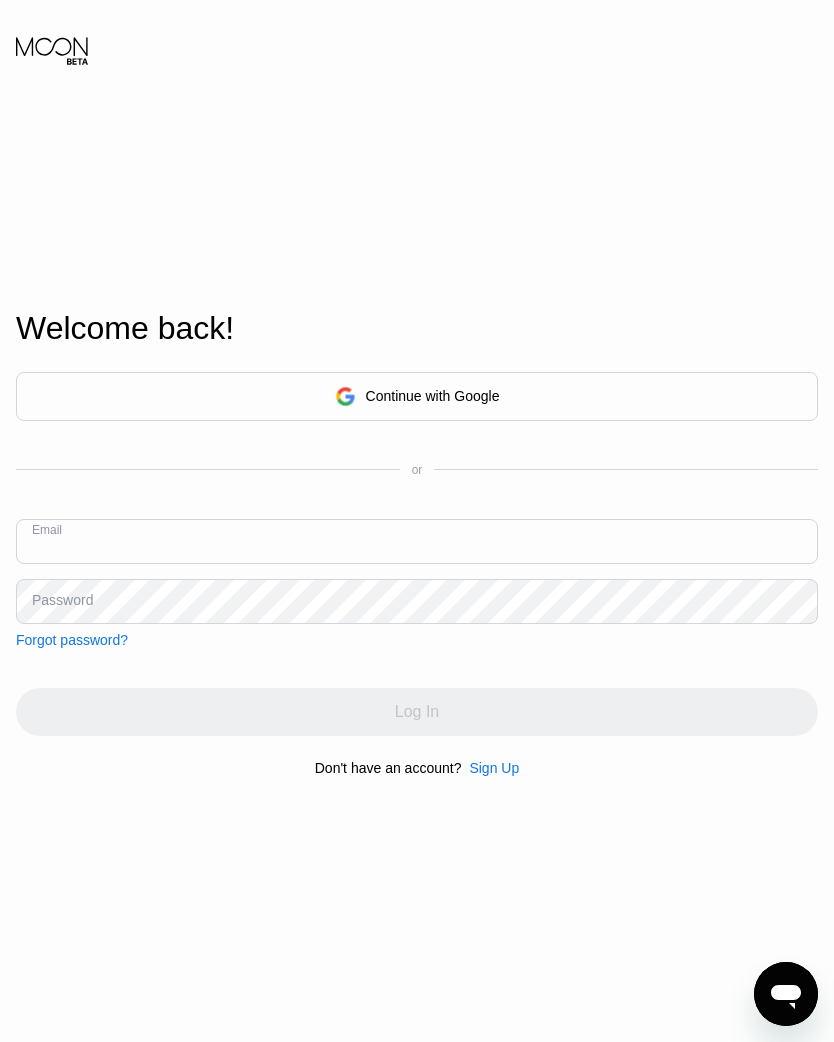 type on "[EMAIL_ADDRESS][DOMAIN_NAME]" 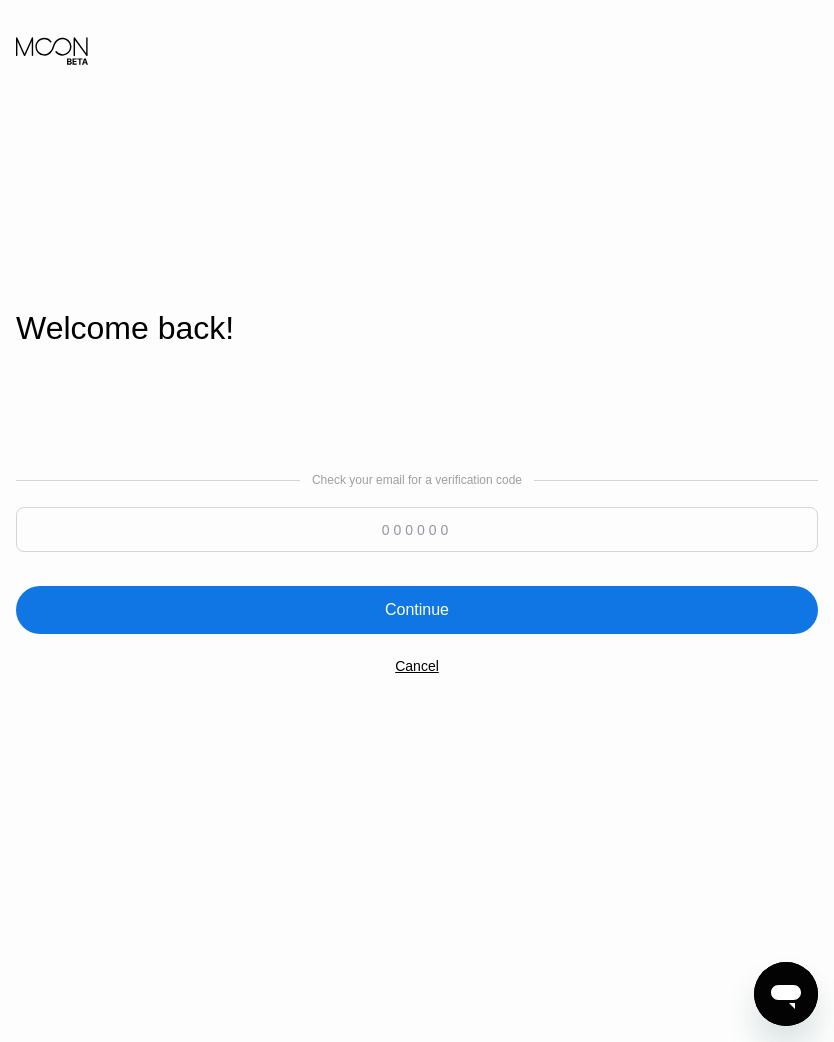 click at bounding box center (417, 529) 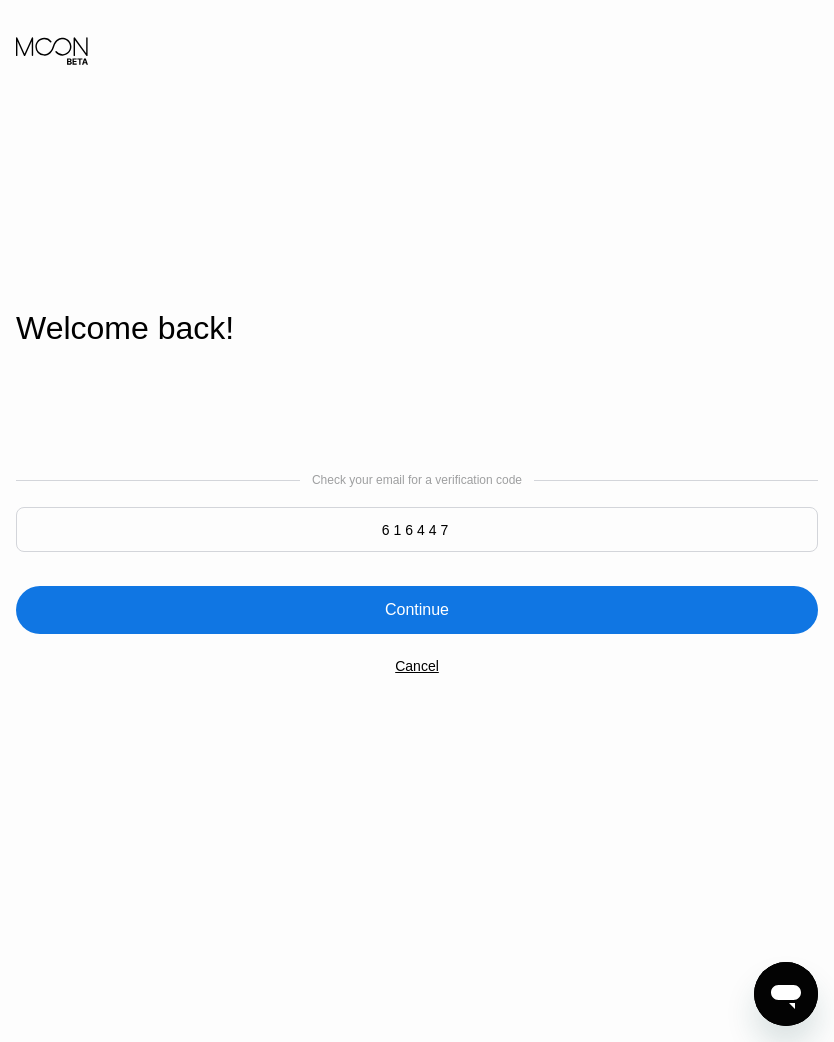 type on "616447" 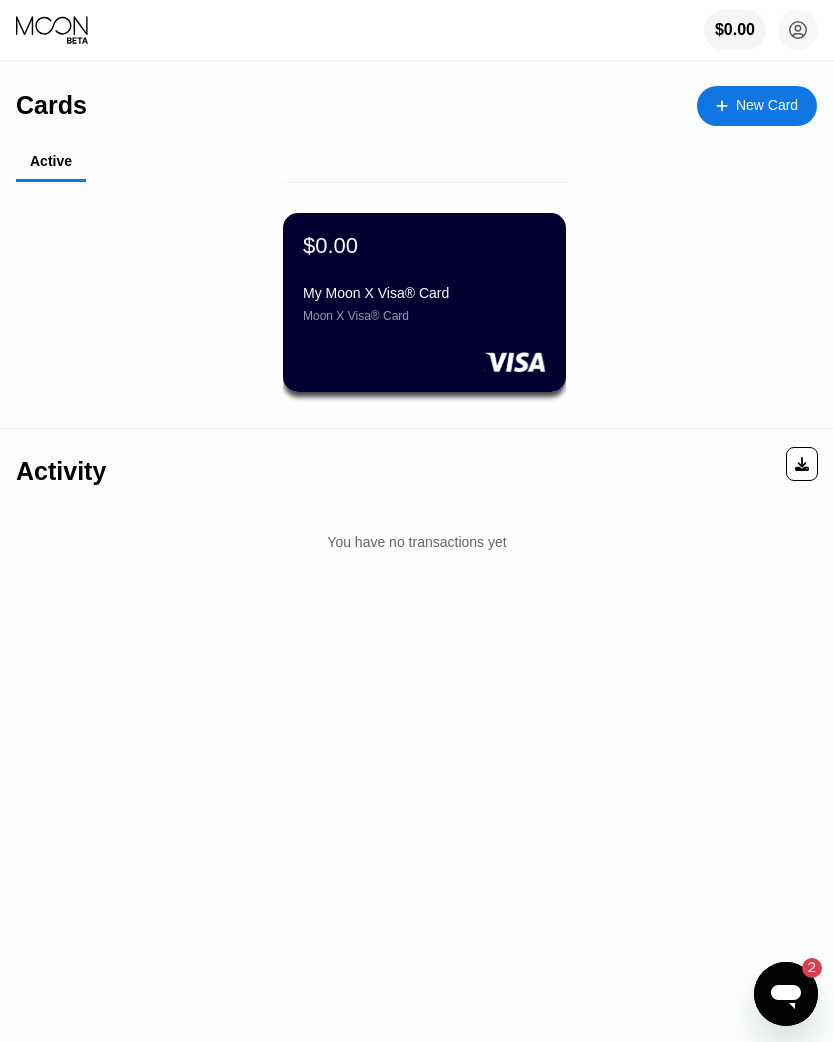 scroll, scrollTop: 0, scrollLeft: 0, axis: both 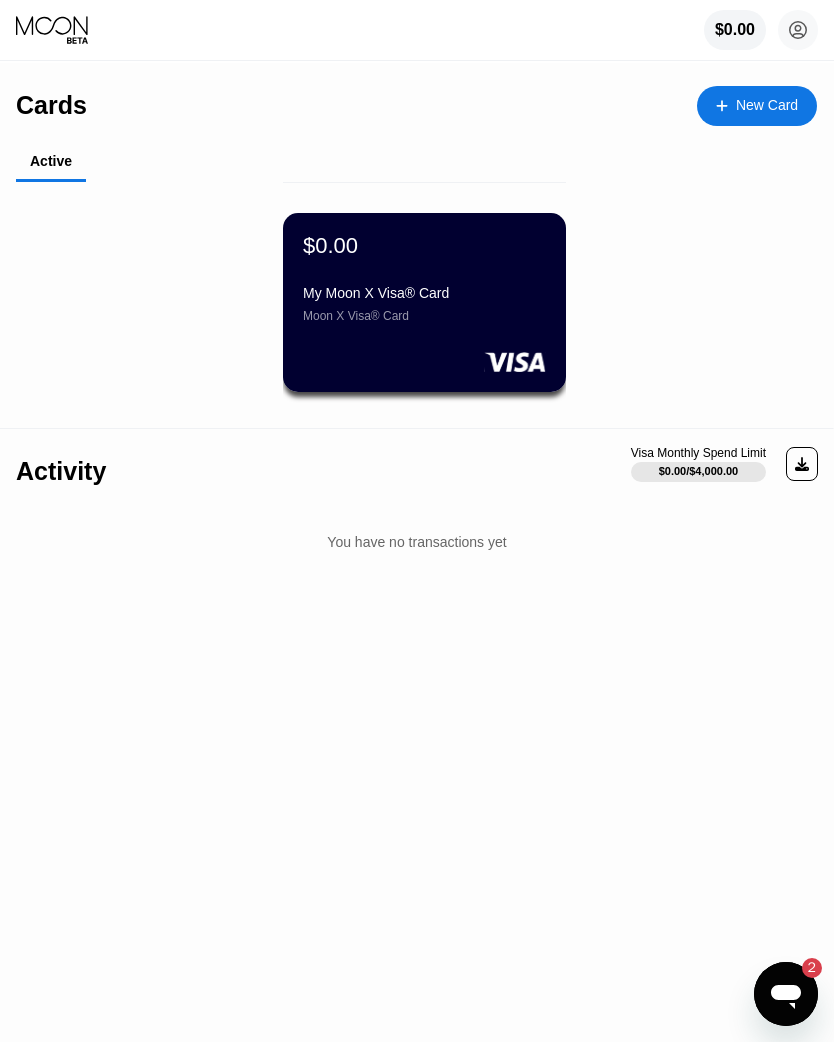 click on "Moon X Visa® Card" at bounding box center (424, 316) 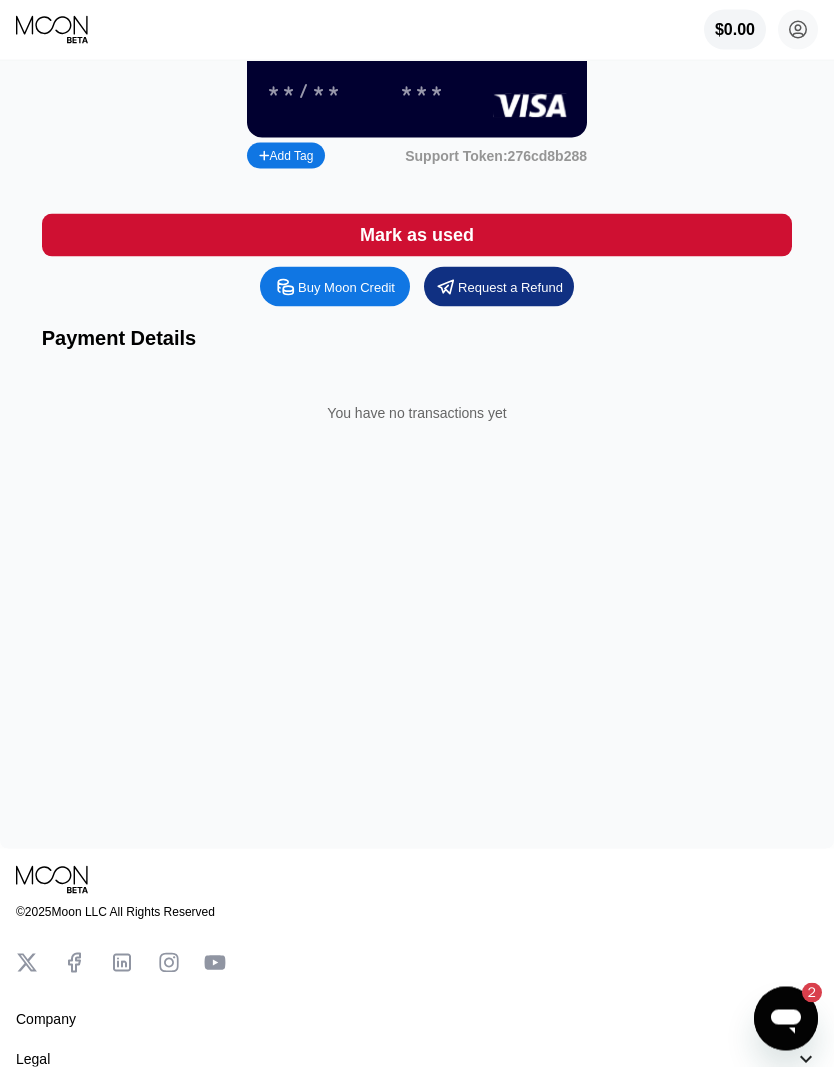 scroll, scrollTop: 0, scrollLeft: 0, axis: both 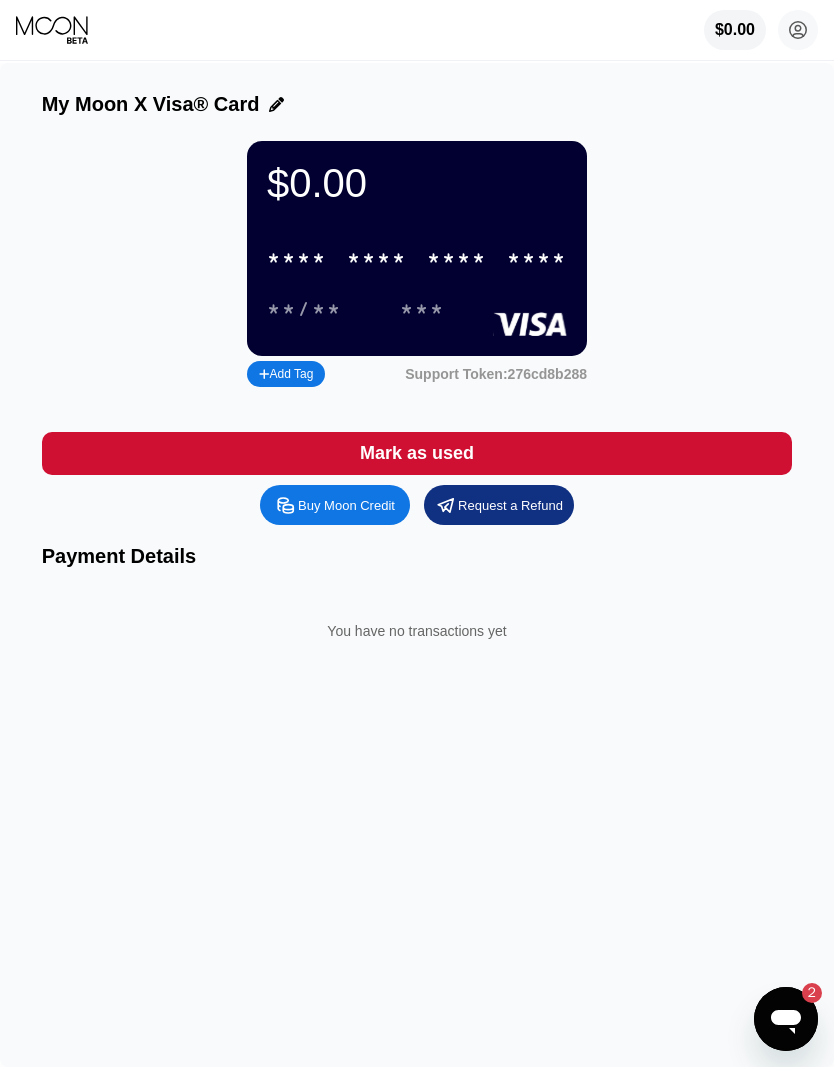 click 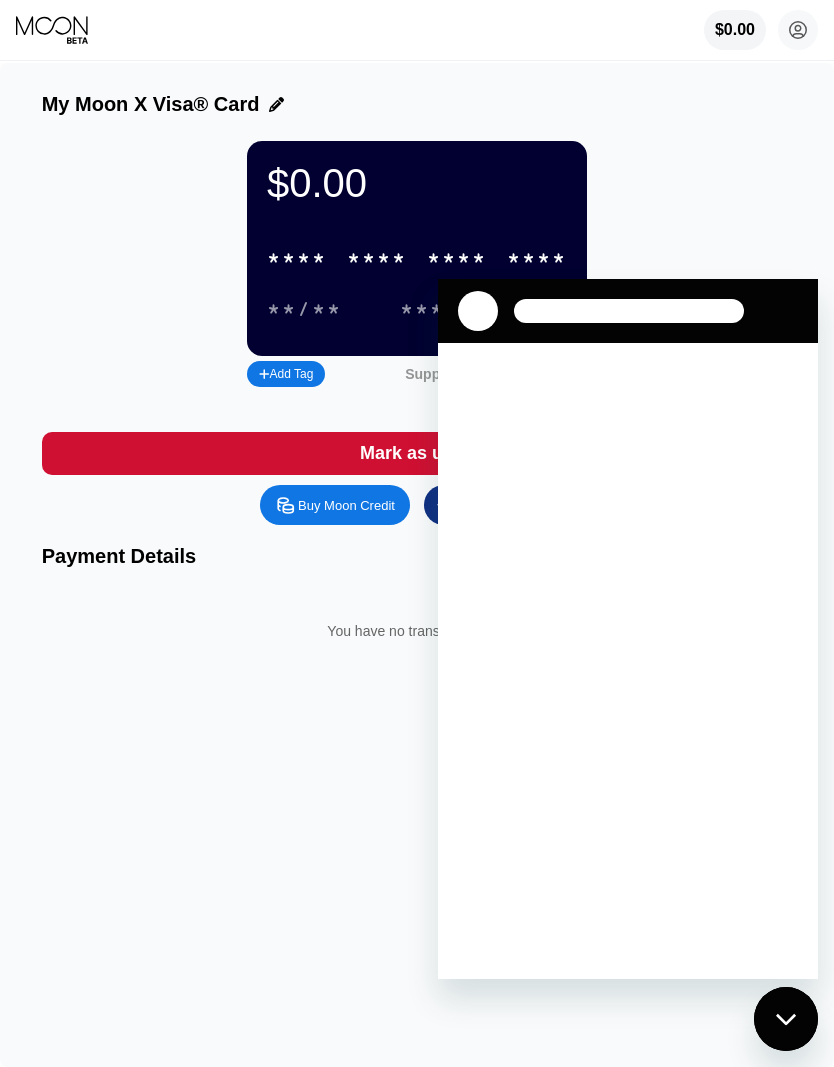 scroll, scrollTop: 0, scrollLeft: 0, axis: both 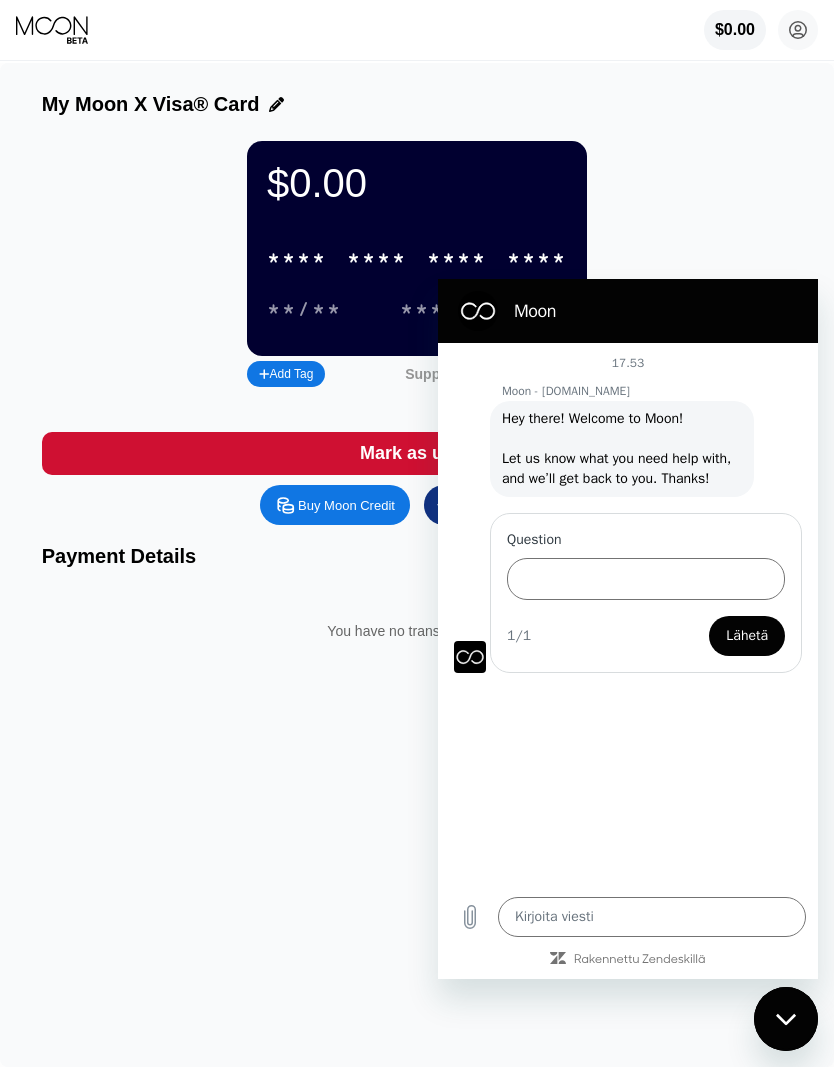 click on "My Moon X Visa® Card $0.00 * * * * * * * * * * * * **** **/** ***  Add Tag Support Token:  276cd8b288 Mark as used Buy Moon Credit Request a Refund Payment Details You have no transactions yet" at bounding box center [417, 565] 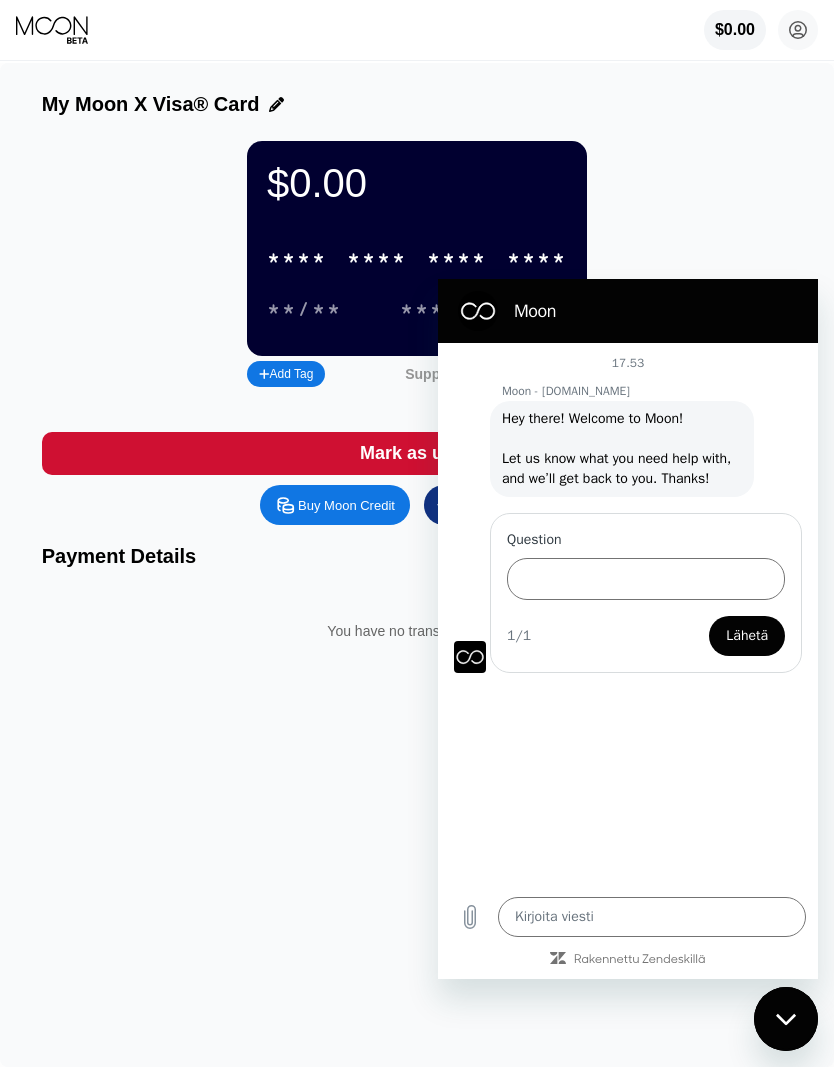 click at bounding box center [786, 1019] 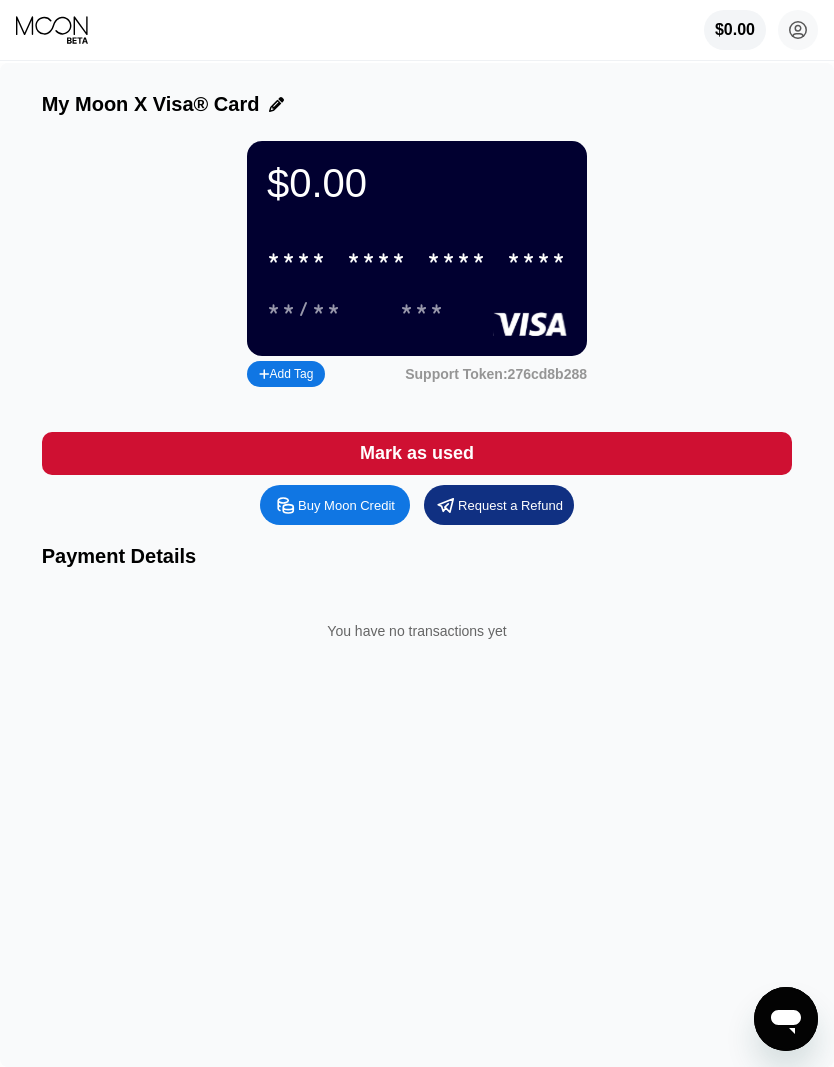 click 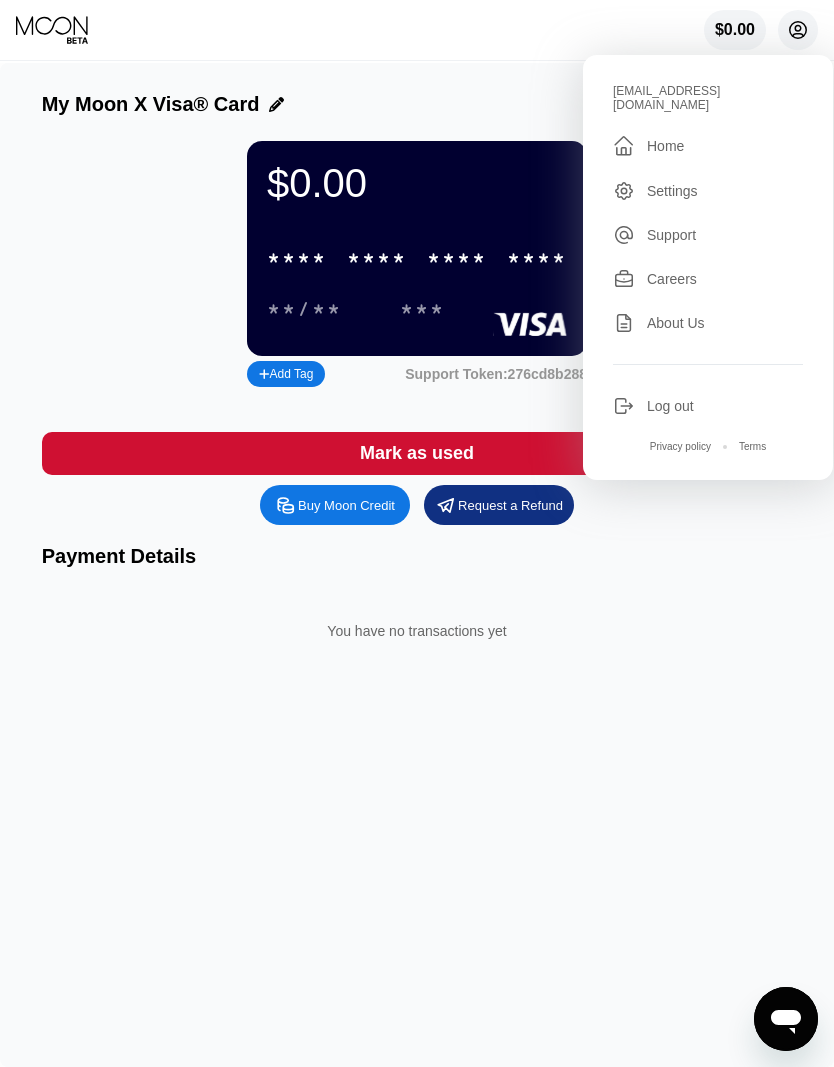 click on "Support" at bounding box center [671, 235] 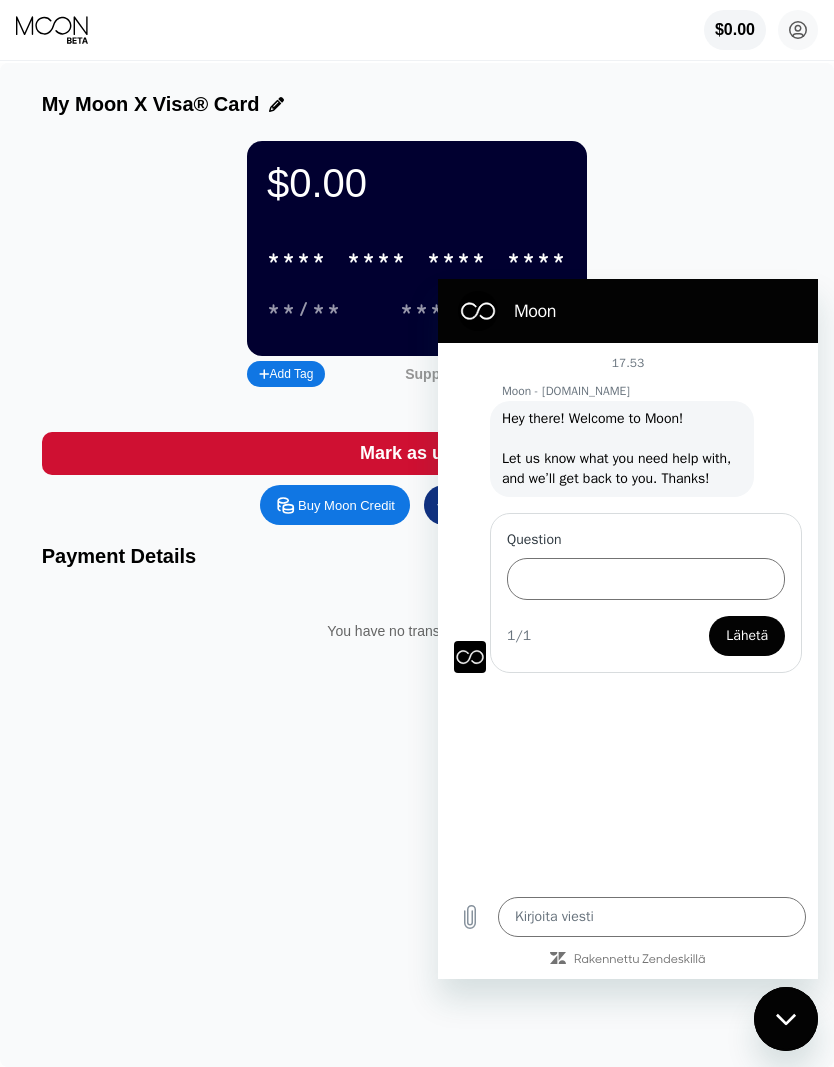 click at bounding box center (786, 1019) 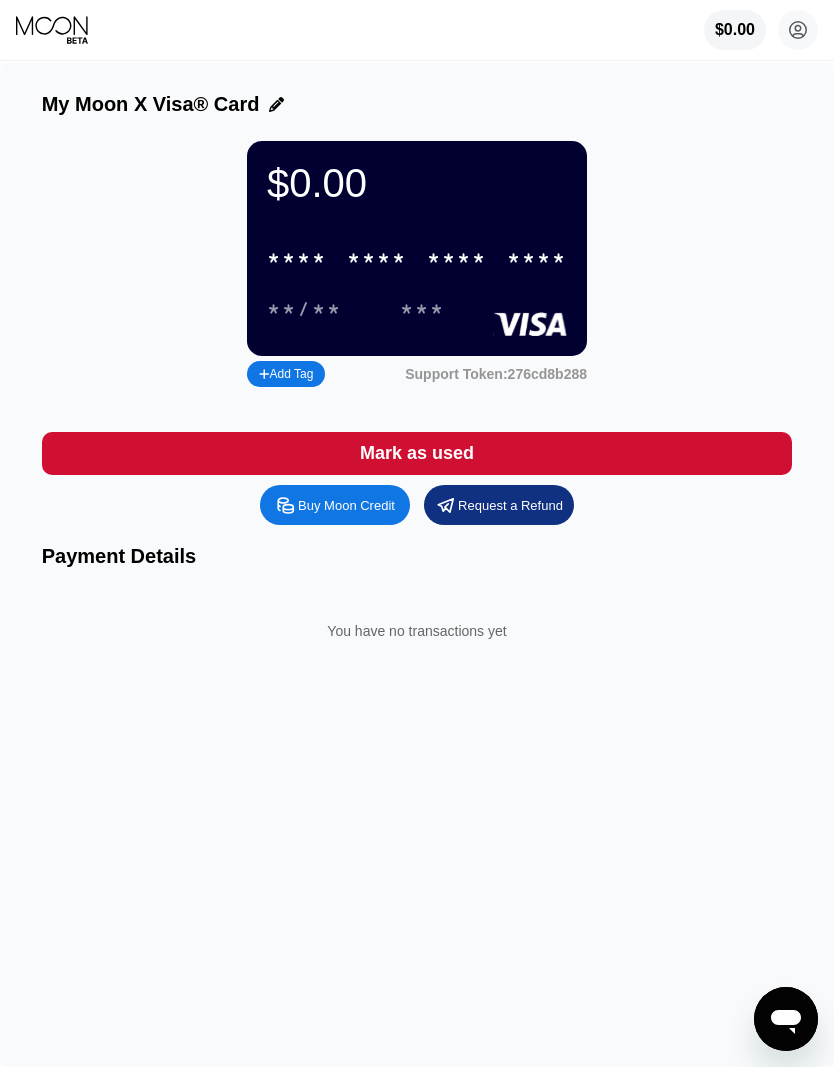 click 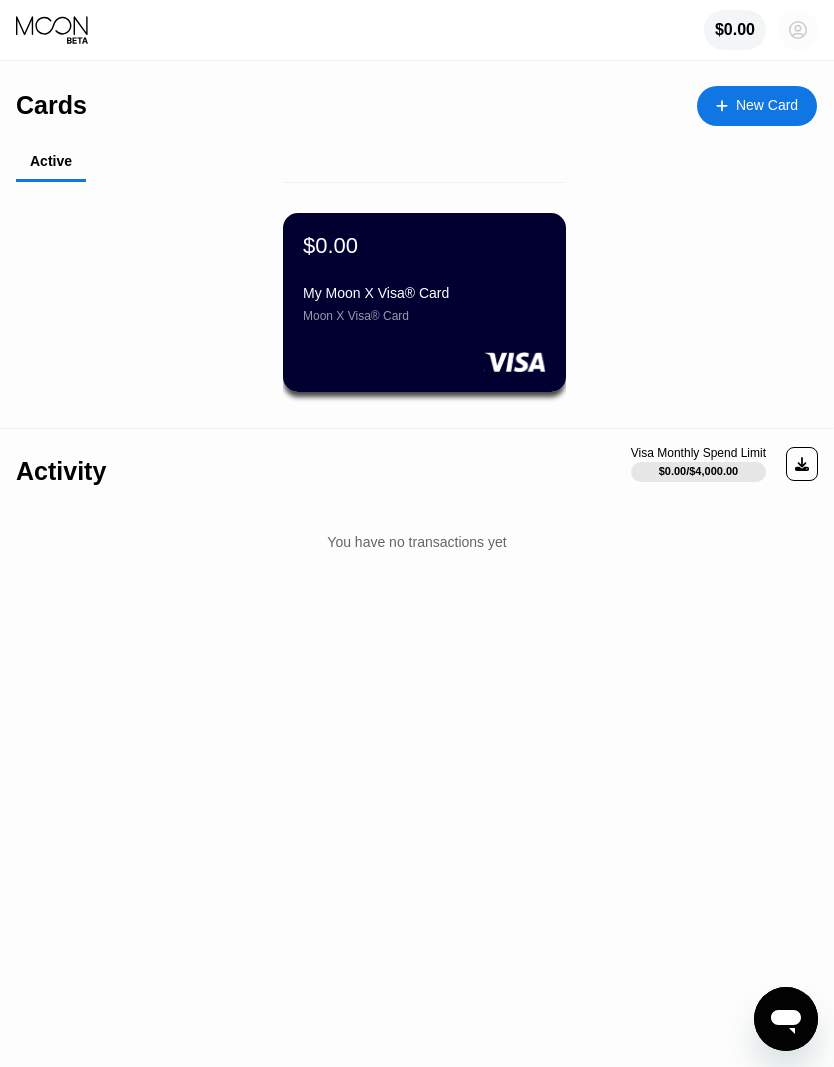 click 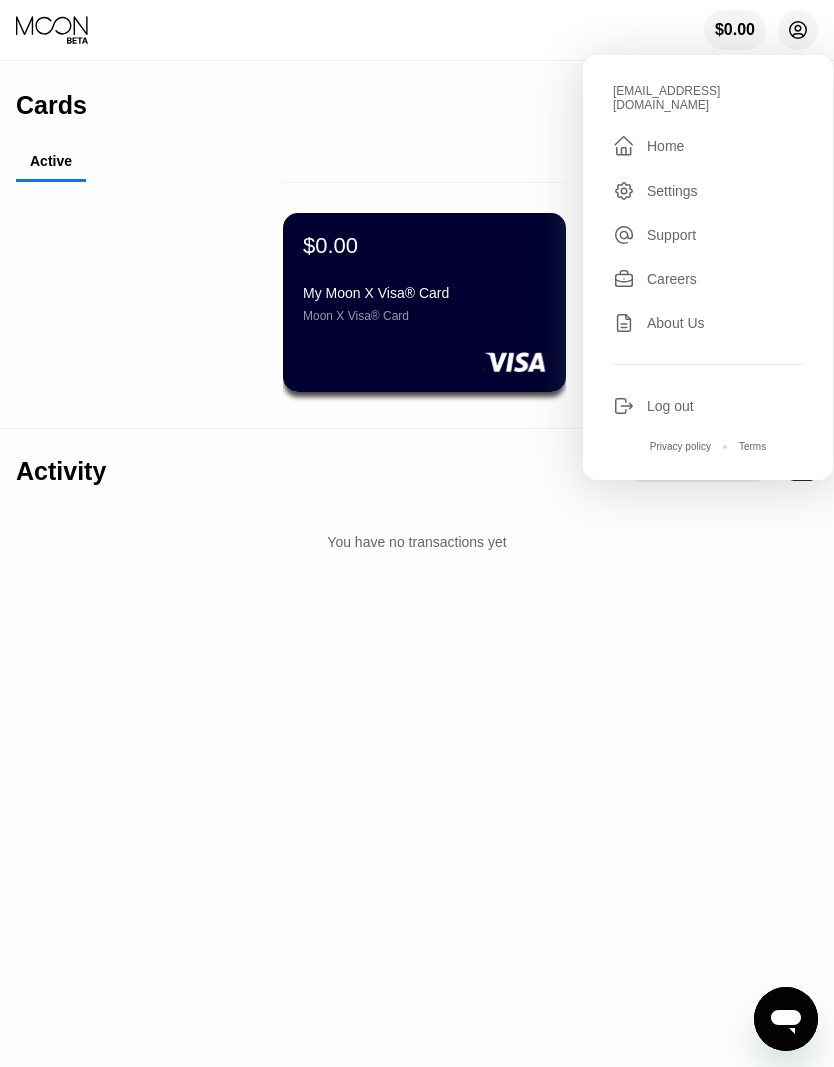 click on "Settings" at bounding box center (672, 191) 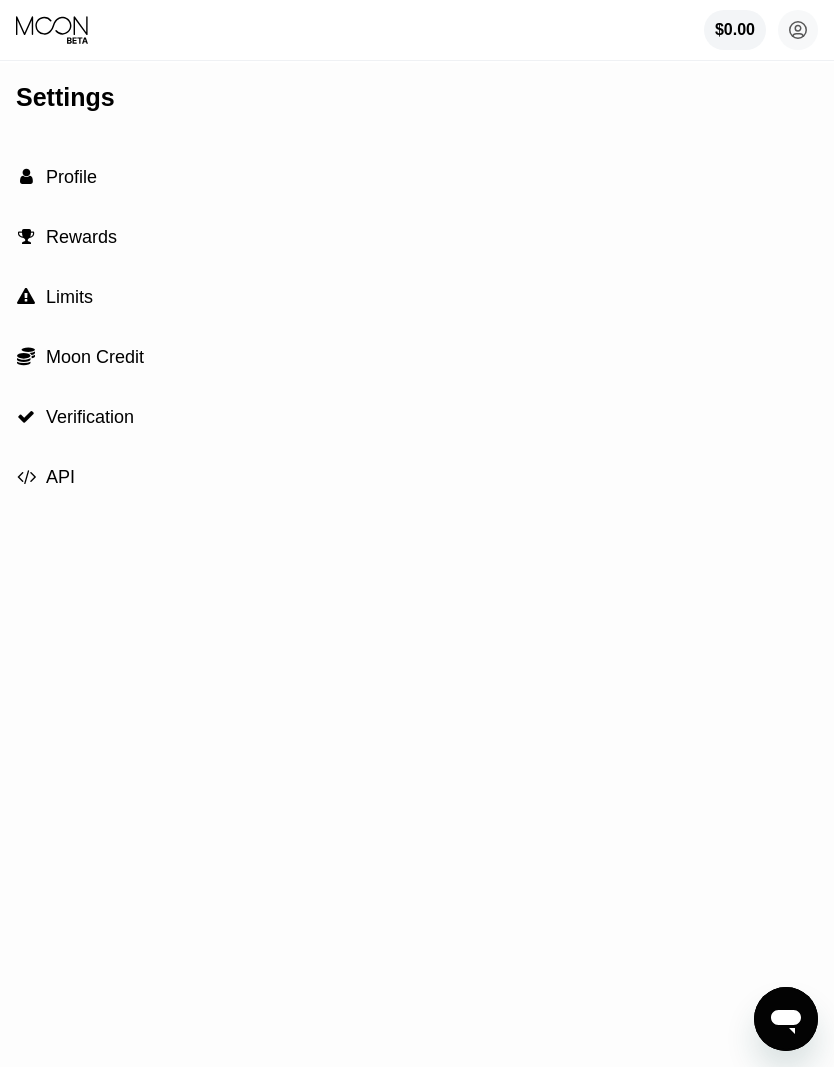 click on " Moon Credit" at bounding box center (417, 357) 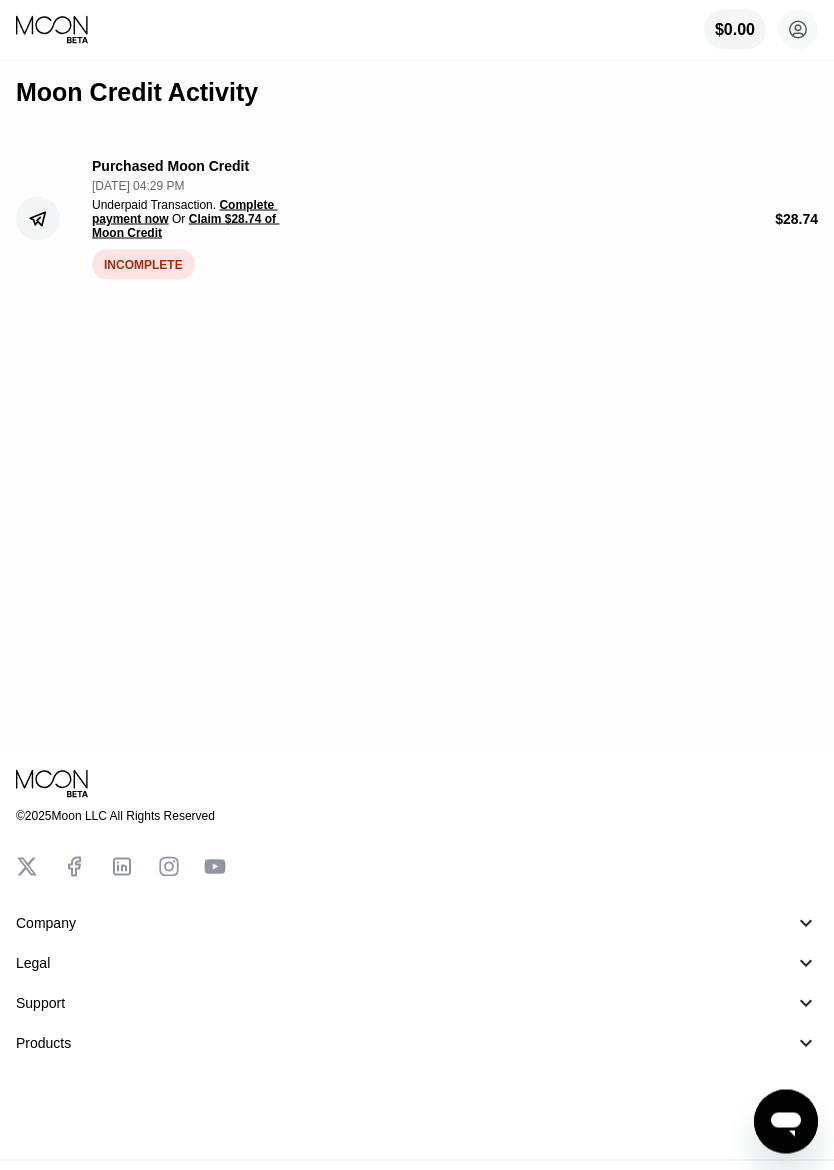 scroll, scrollTop: 419, scrollLeft: 0, axis: vertical 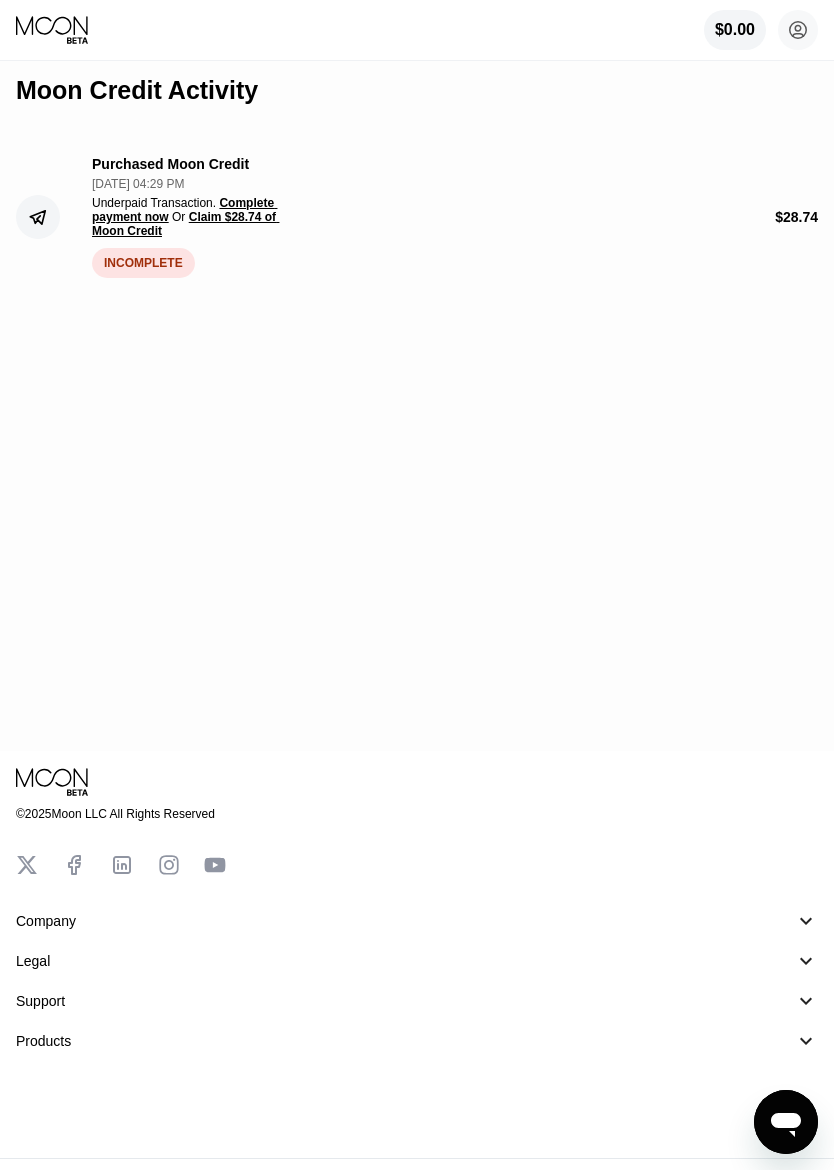 click on "Complete payment now" at bounding box center [184, 210] 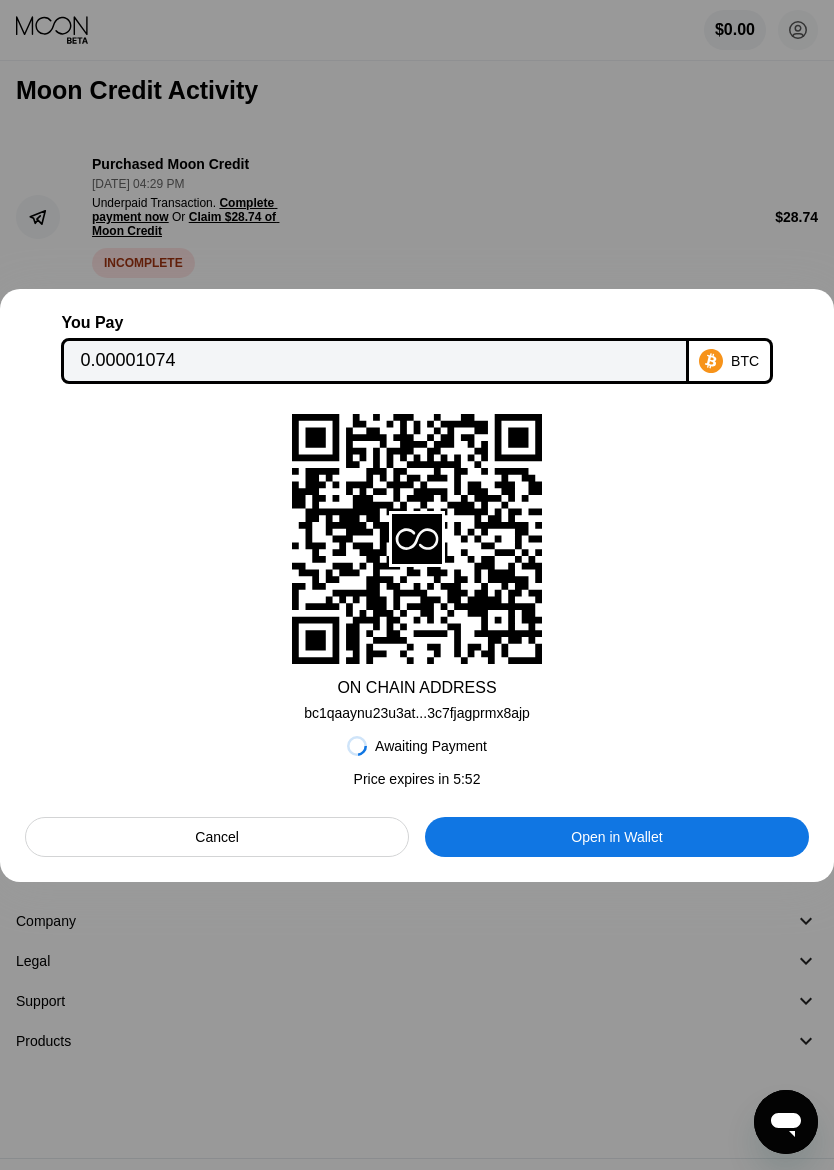 click on "BTC" at bounding box center [745, 361] 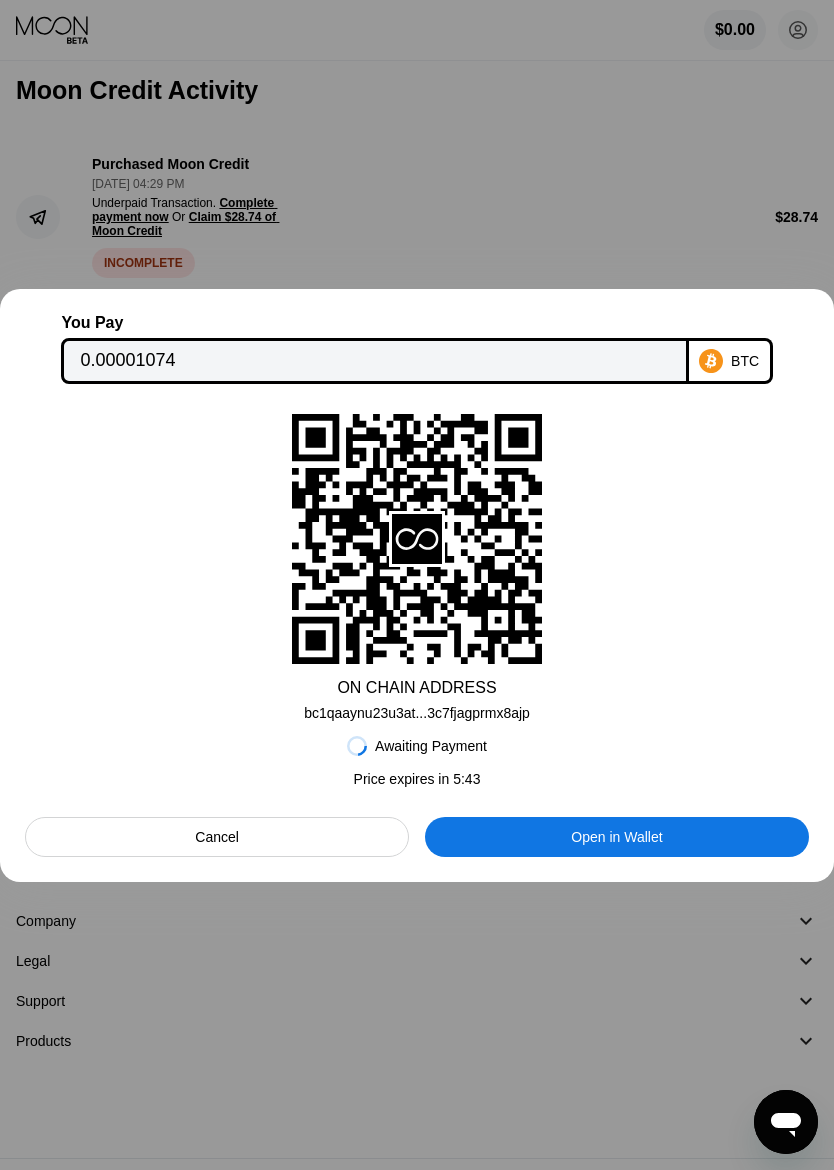 click at bounding box center (417, 585) 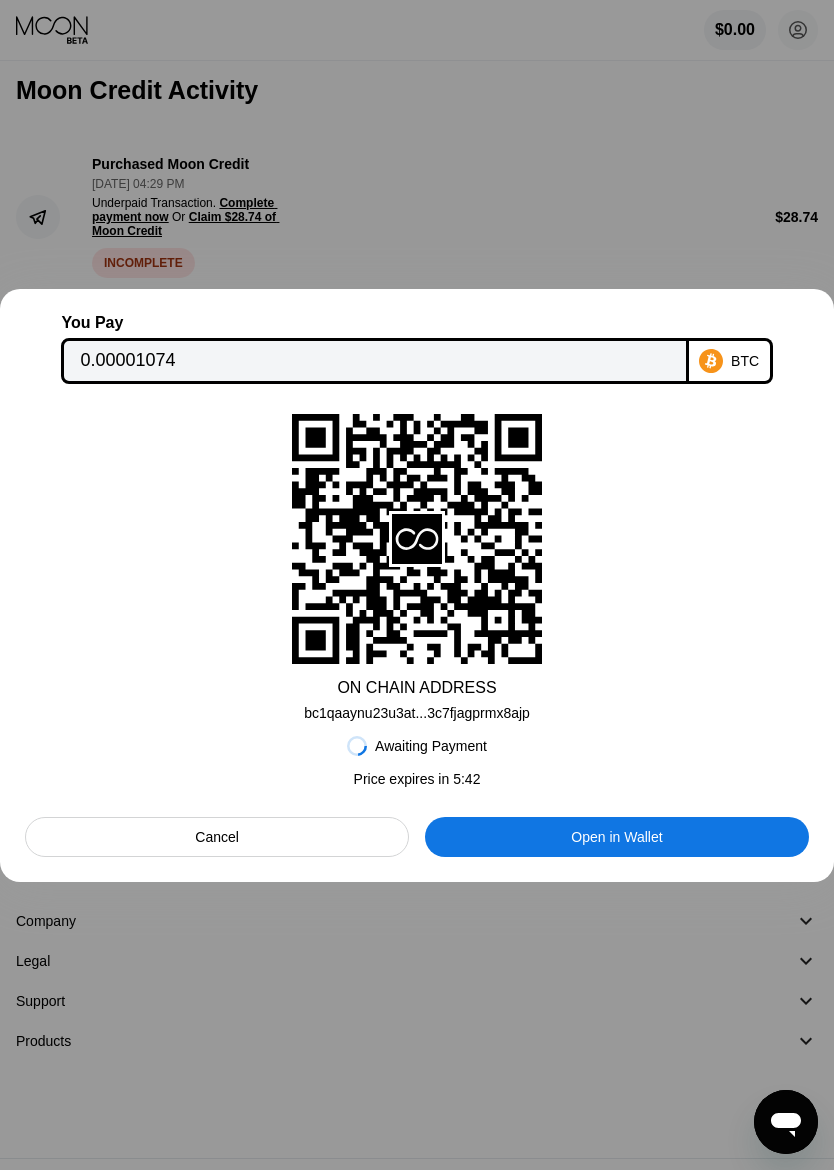 click at bounding box center (417, 585) 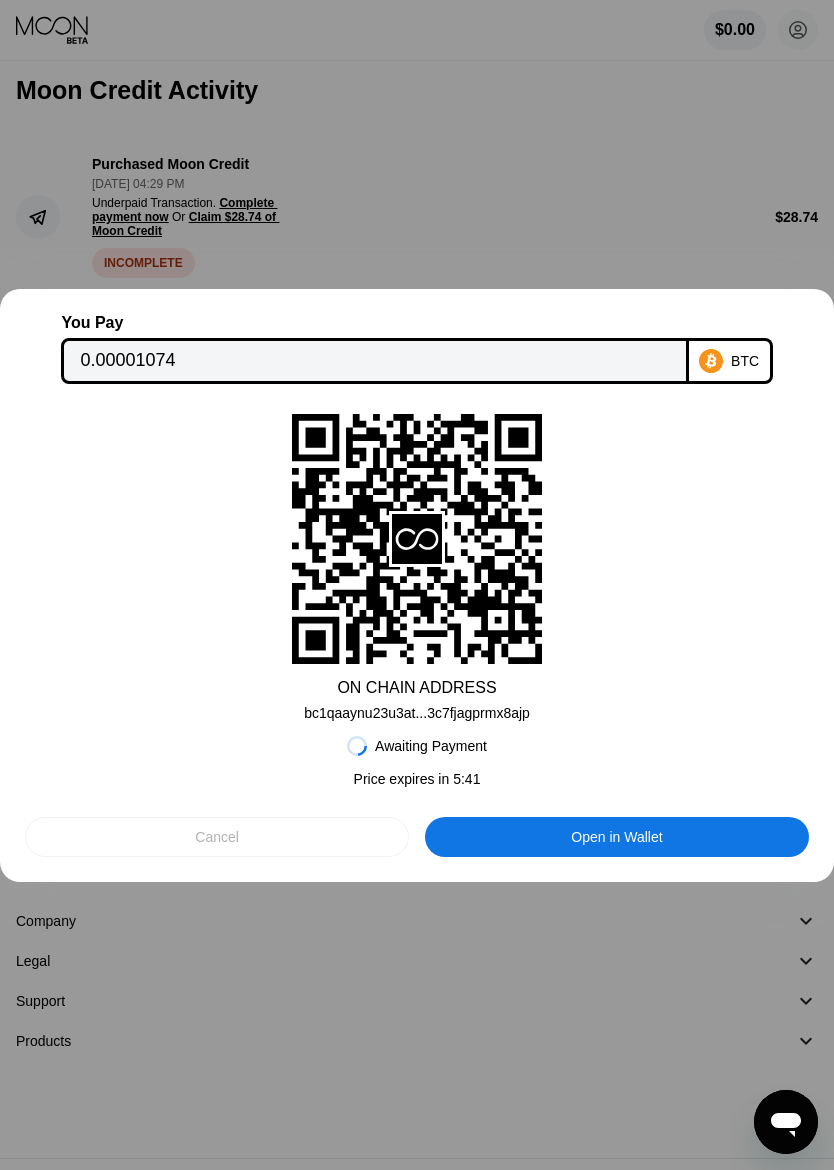 click on "Cancel" at bounding box center [217, 837] 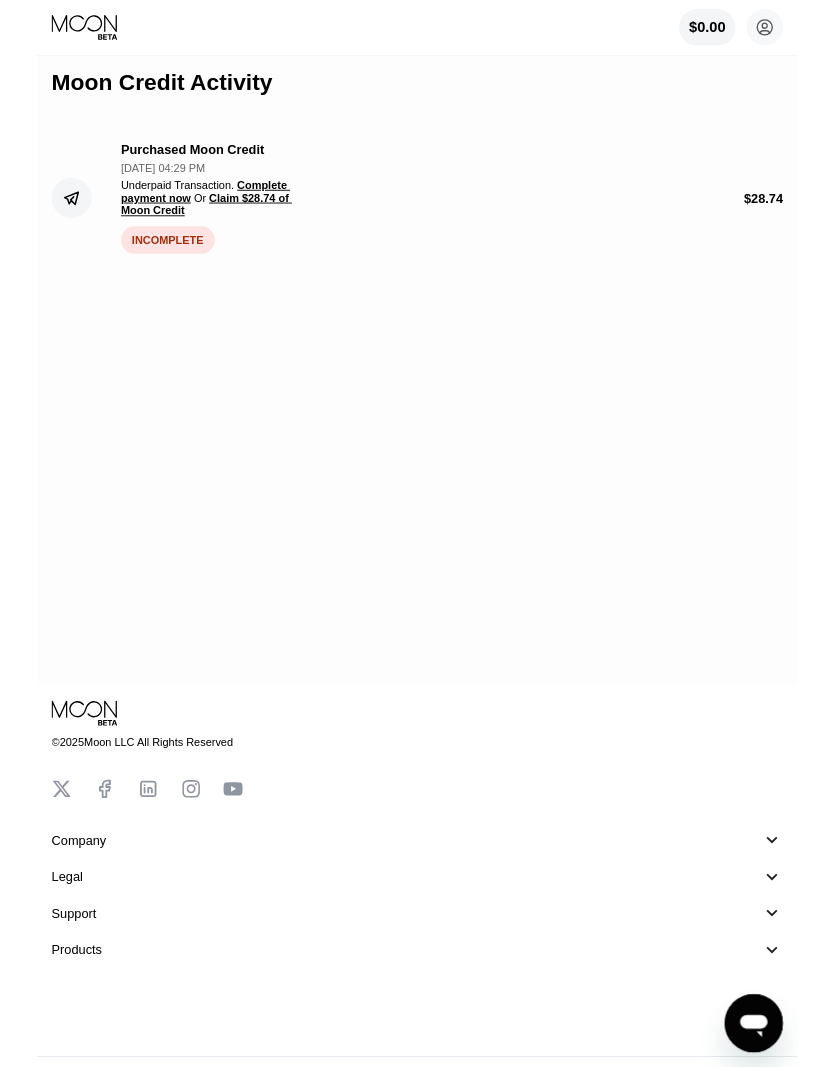 scroll, scrollTop: 382, scrollLeft: 0, axis: vertical 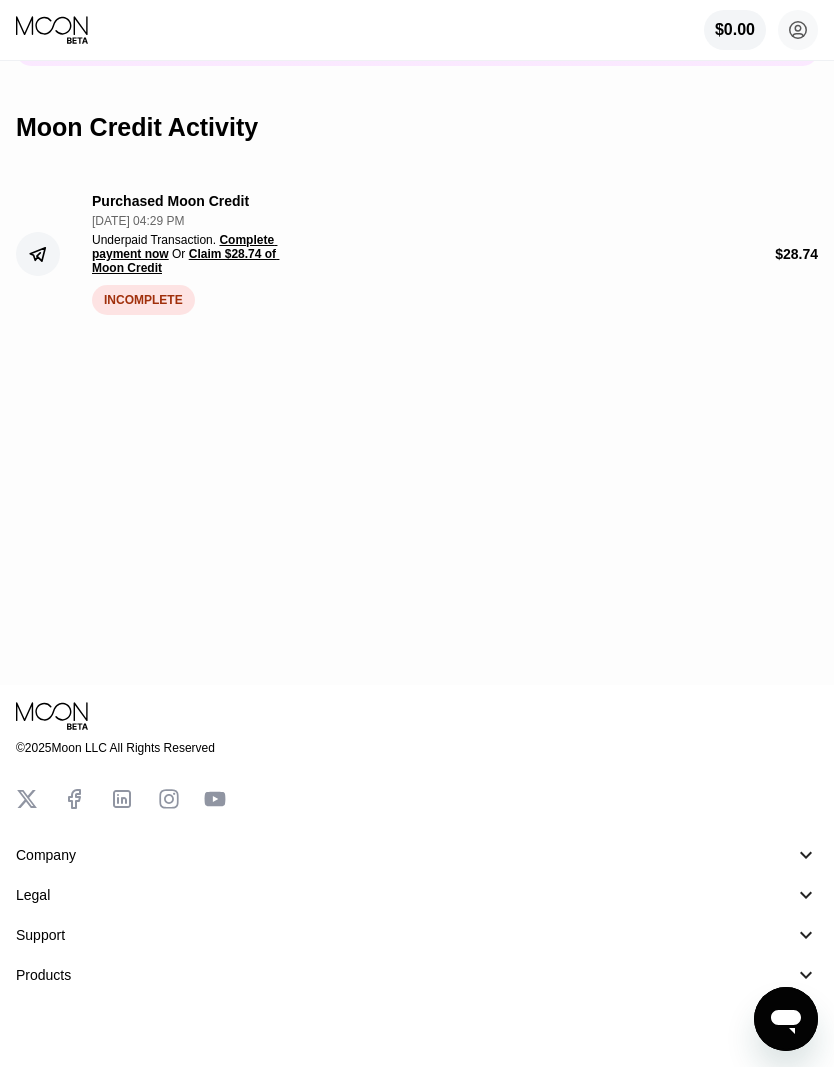 type on "x" 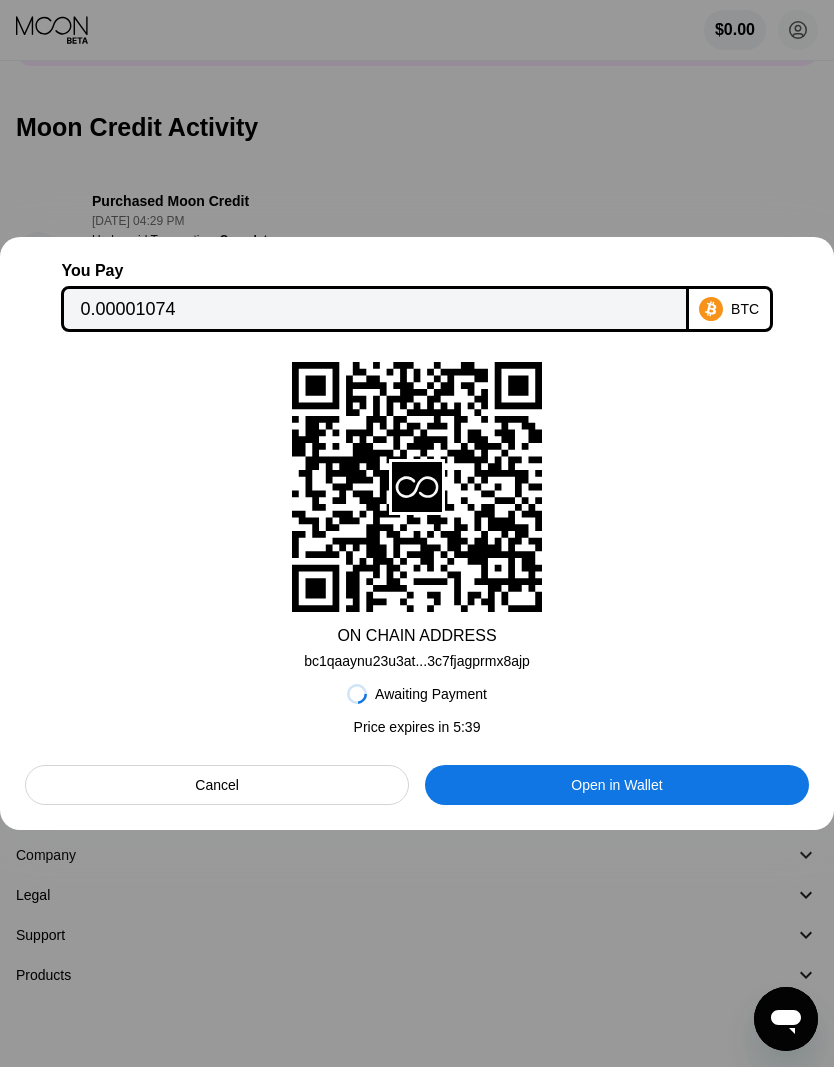 click at bounding box center (417, 533) 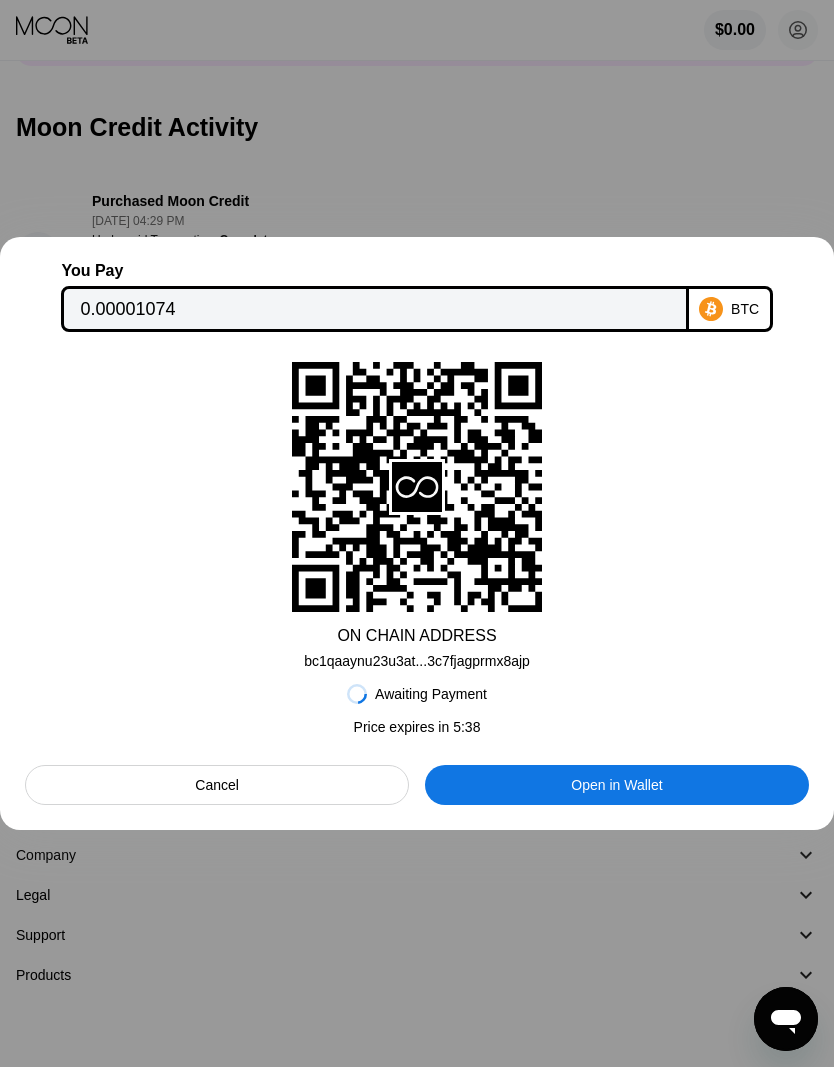 click on "Cancel" at bounding box center (217, 785) 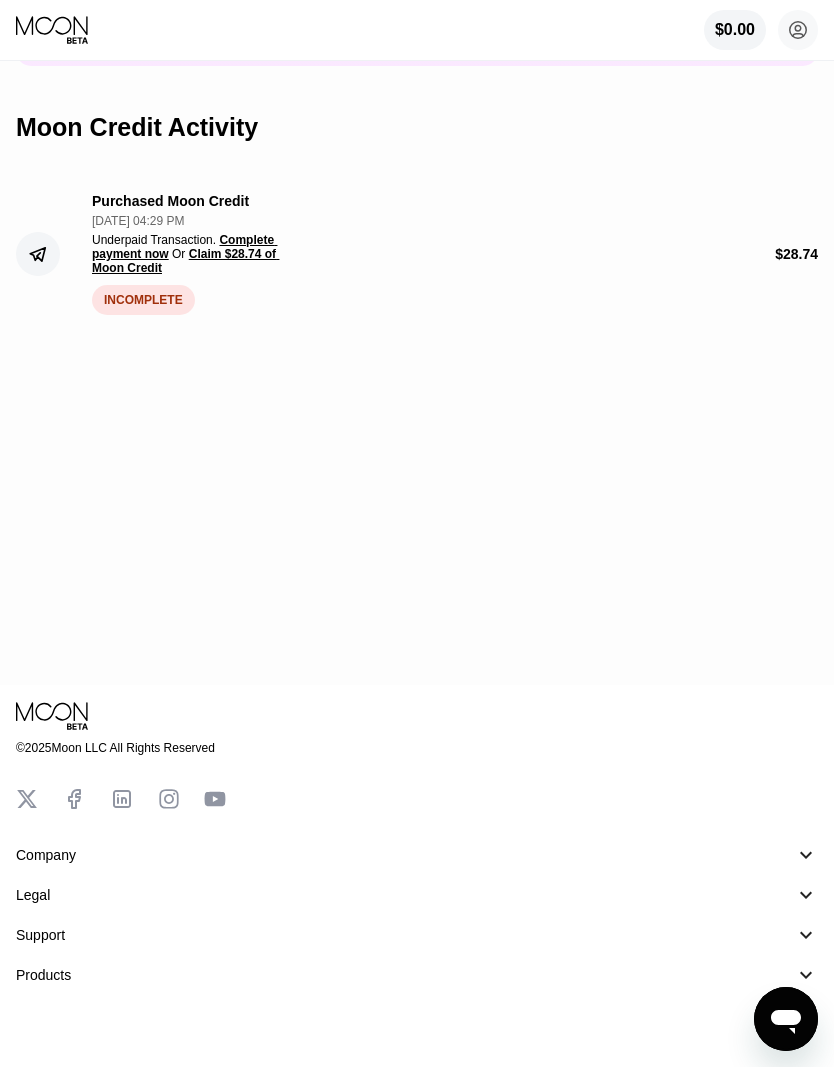 click on "Claim $28.74 of Moon Credit" at bounding box center (185, 261) 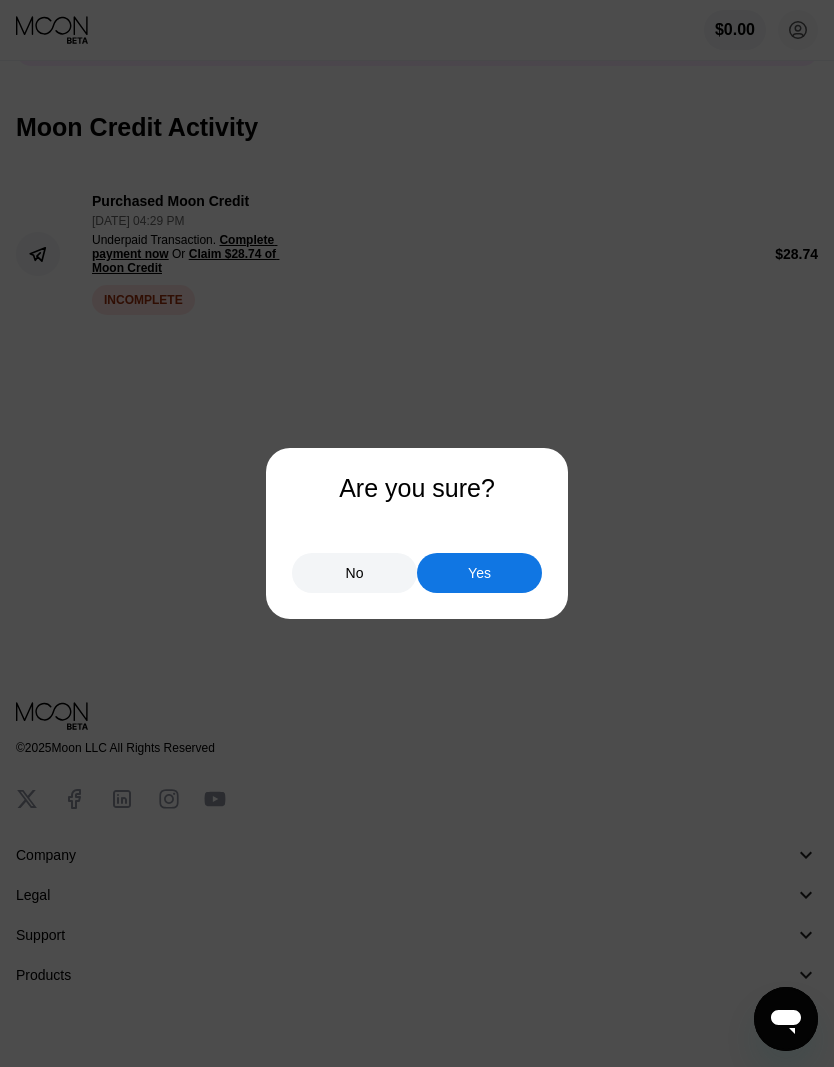 click on "Yes" at bounding box center (479, 573) 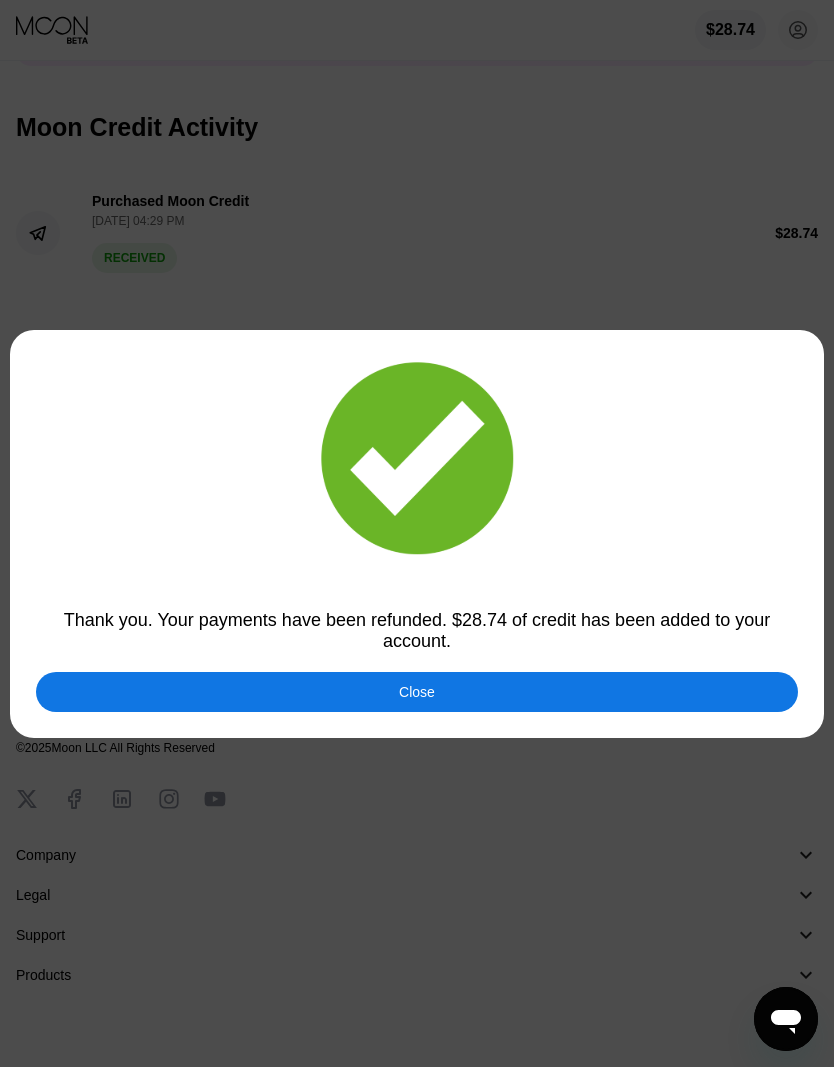 click on "Close" at bounding box center (417, 692) 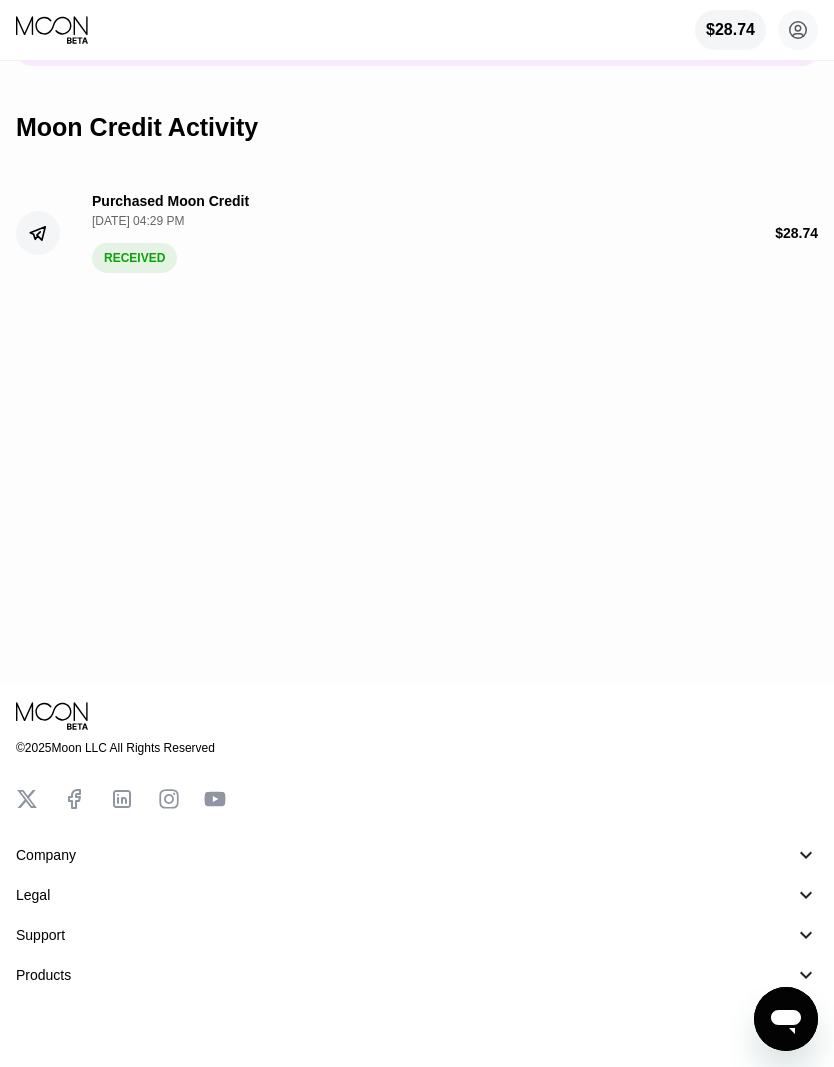 click on "$28.74" at bounding box center [730, 30] 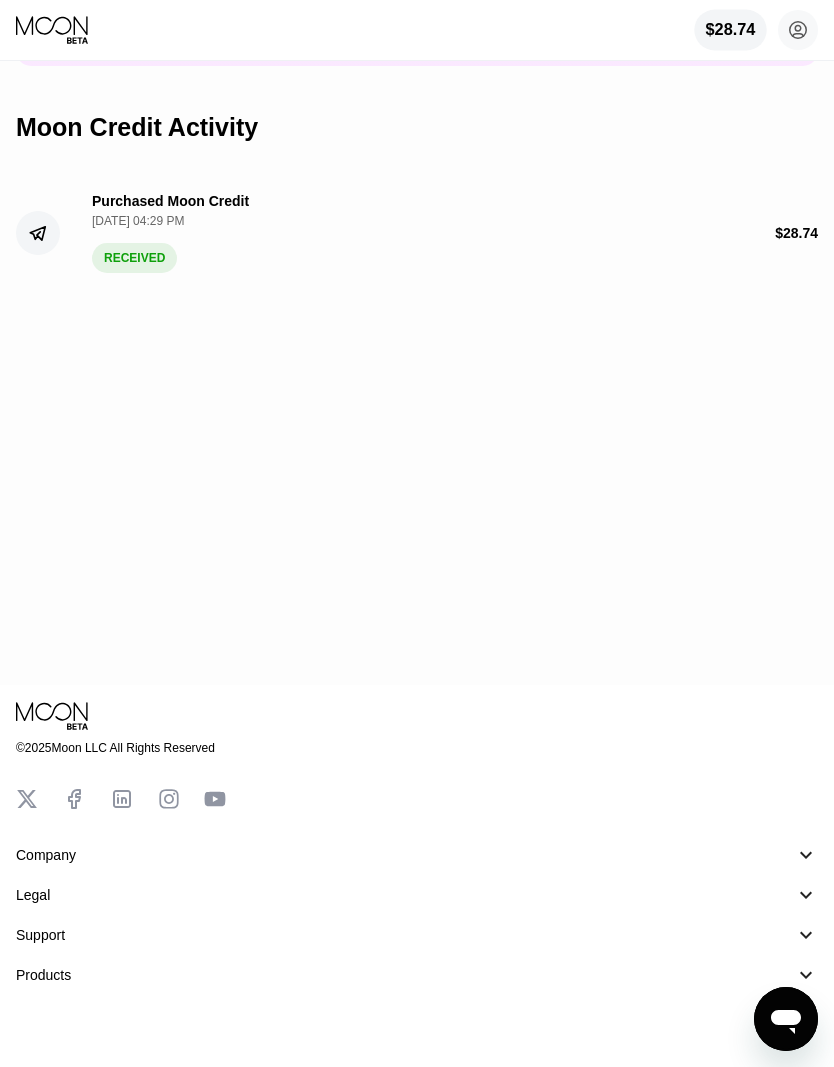 click 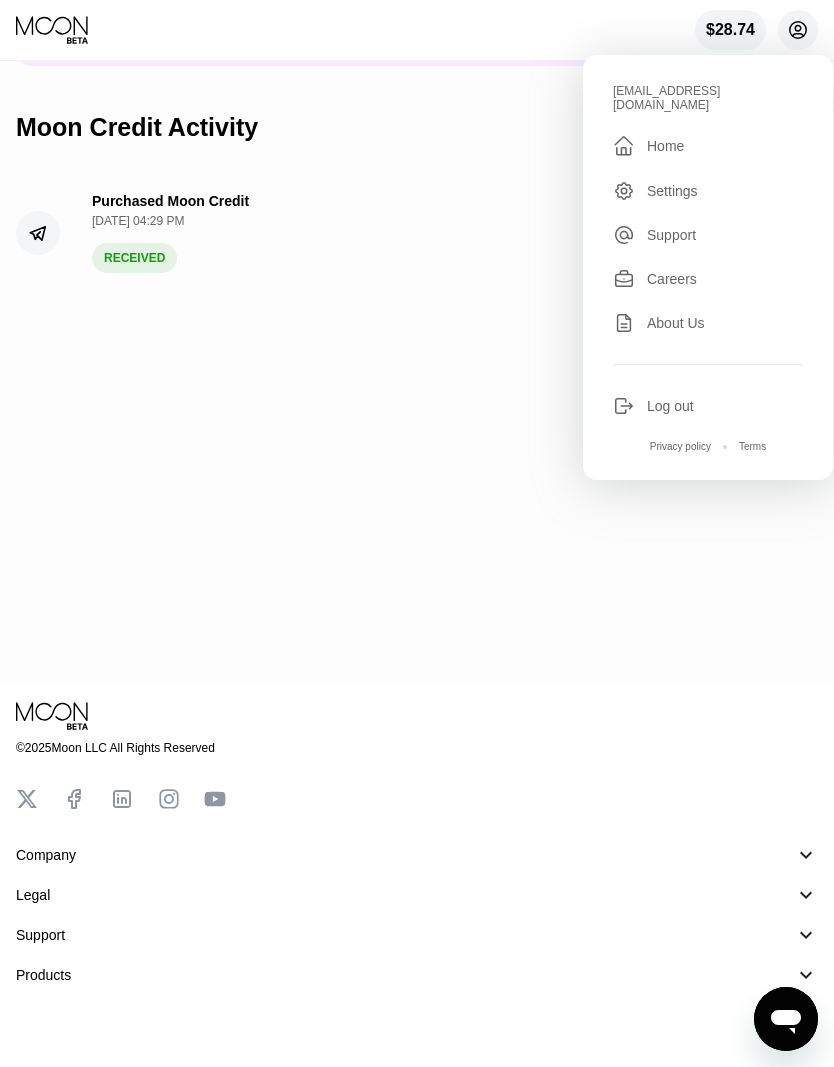 click on "Home" at bounding box center (665, 146) 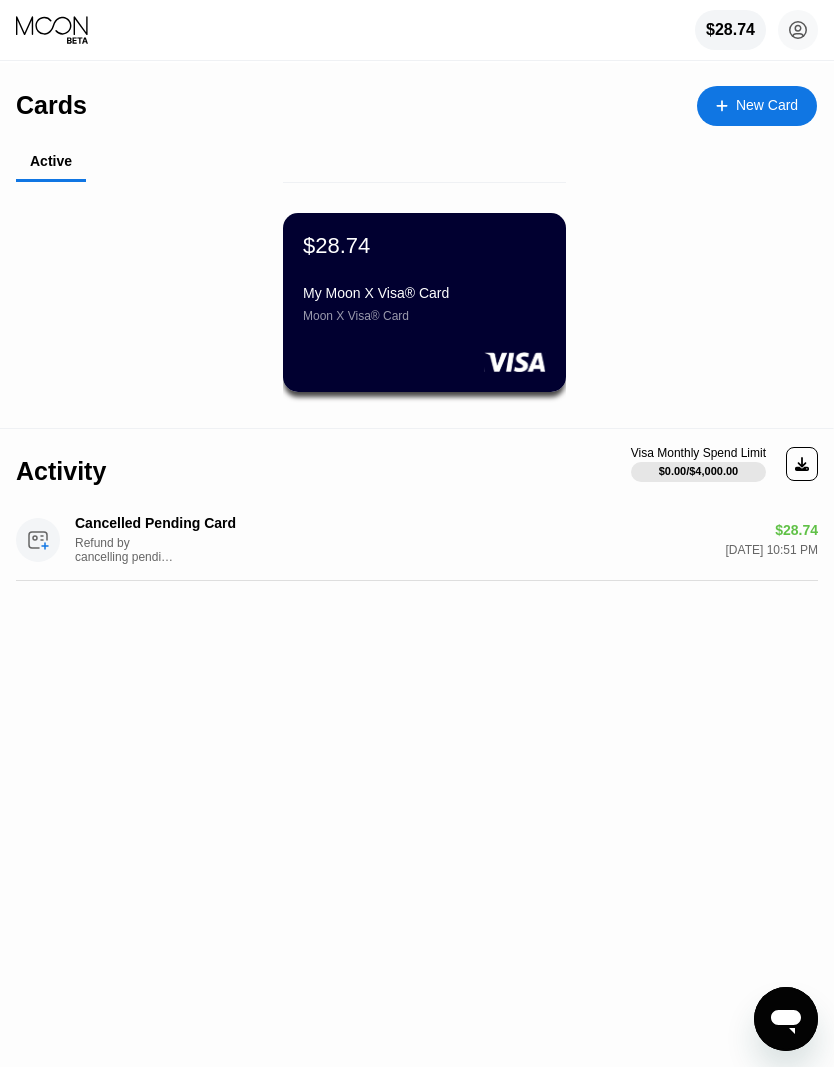 click on "$28.74 My Moon X Visa® Card Moon X Visa® Card" at bounding box center (424, 278) 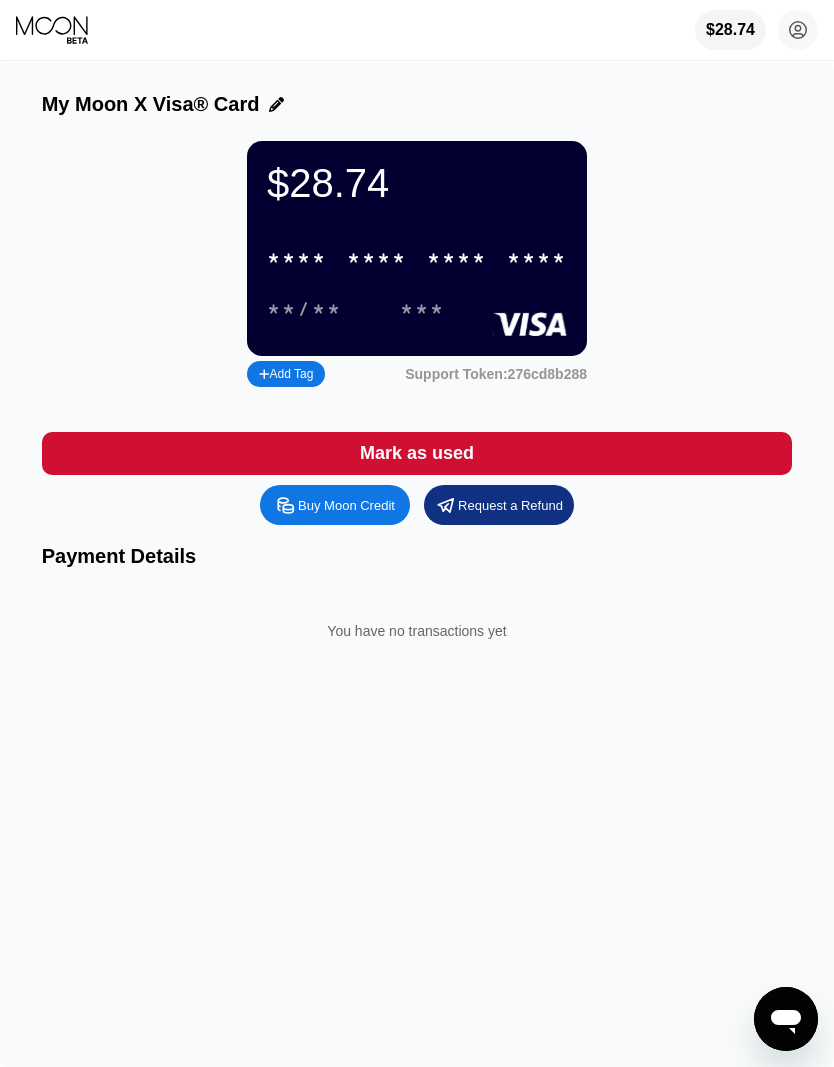 click on "* * * * * * * * * * * * ****" at bounding box center (417, 258) 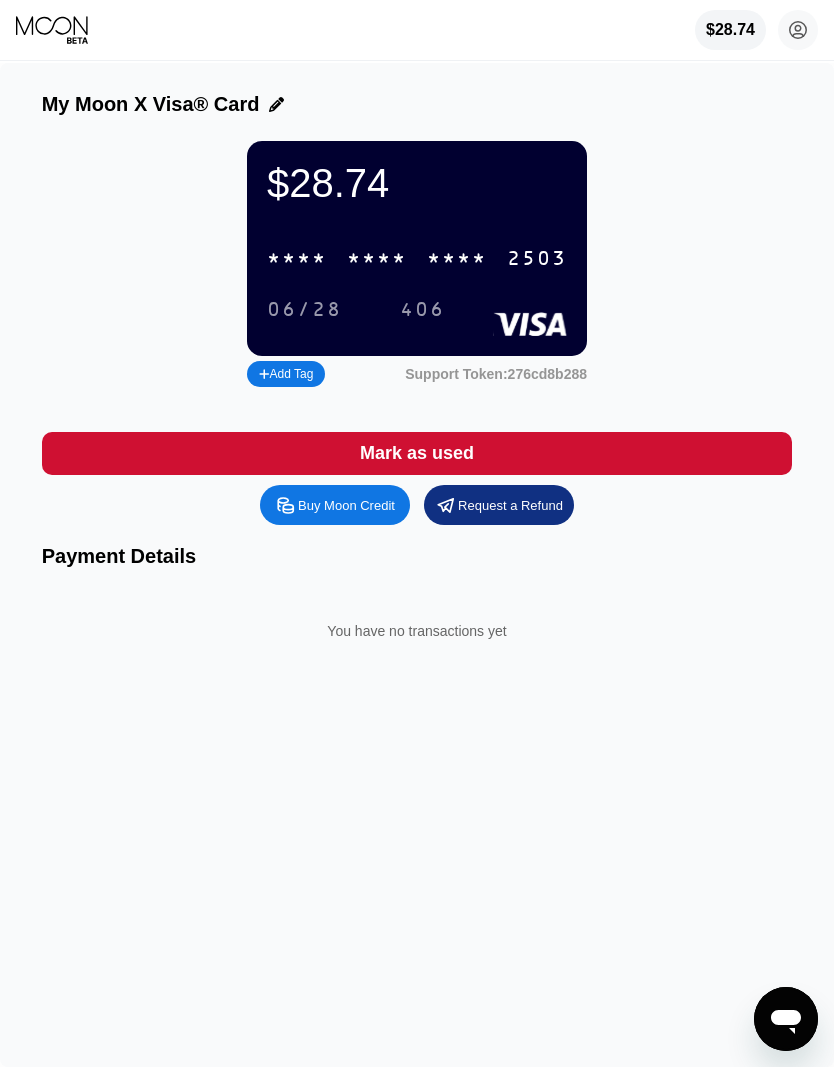 click on "* * * *" at bounding box center [457, 259] 